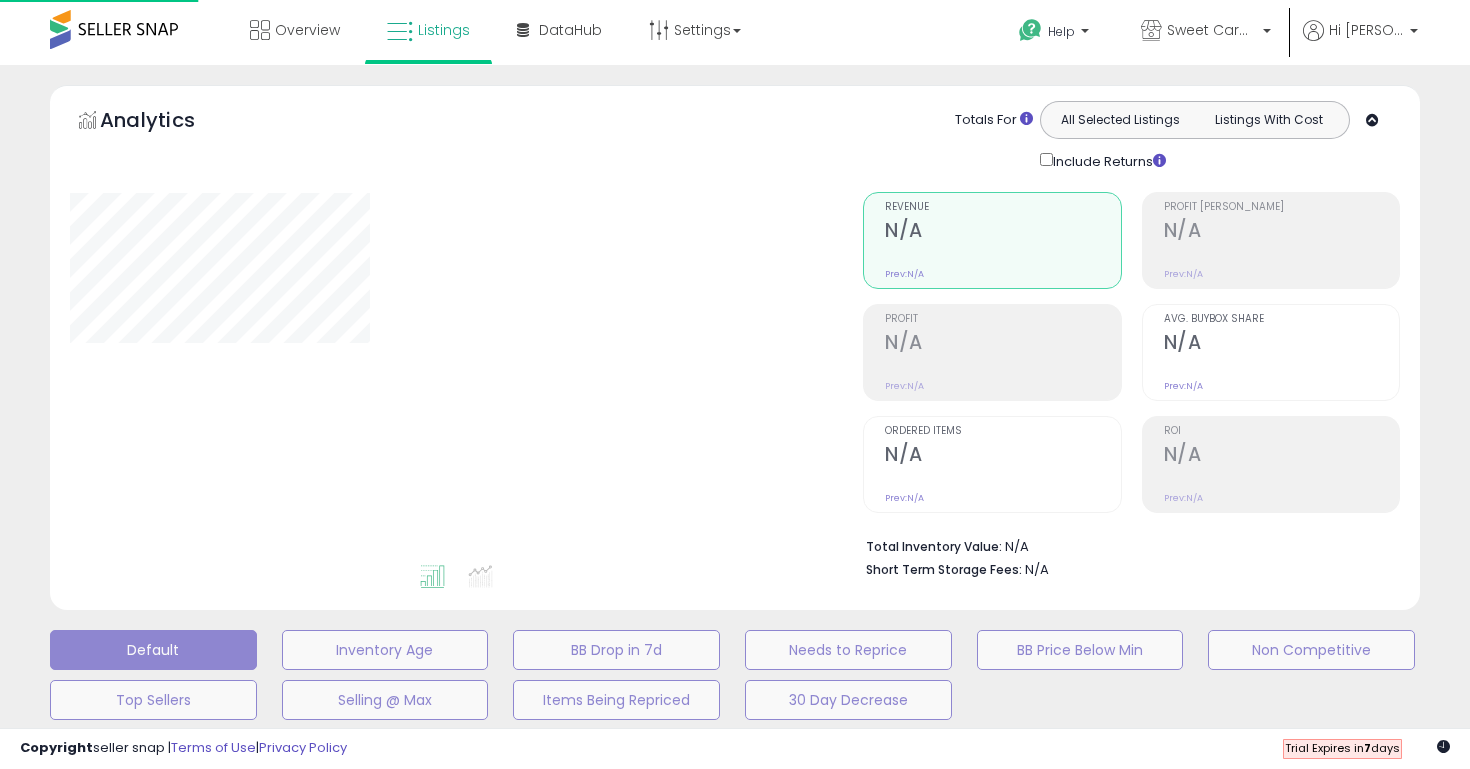 scroll, scrollTop: 457, scrollLeft: 0, axis: vertical 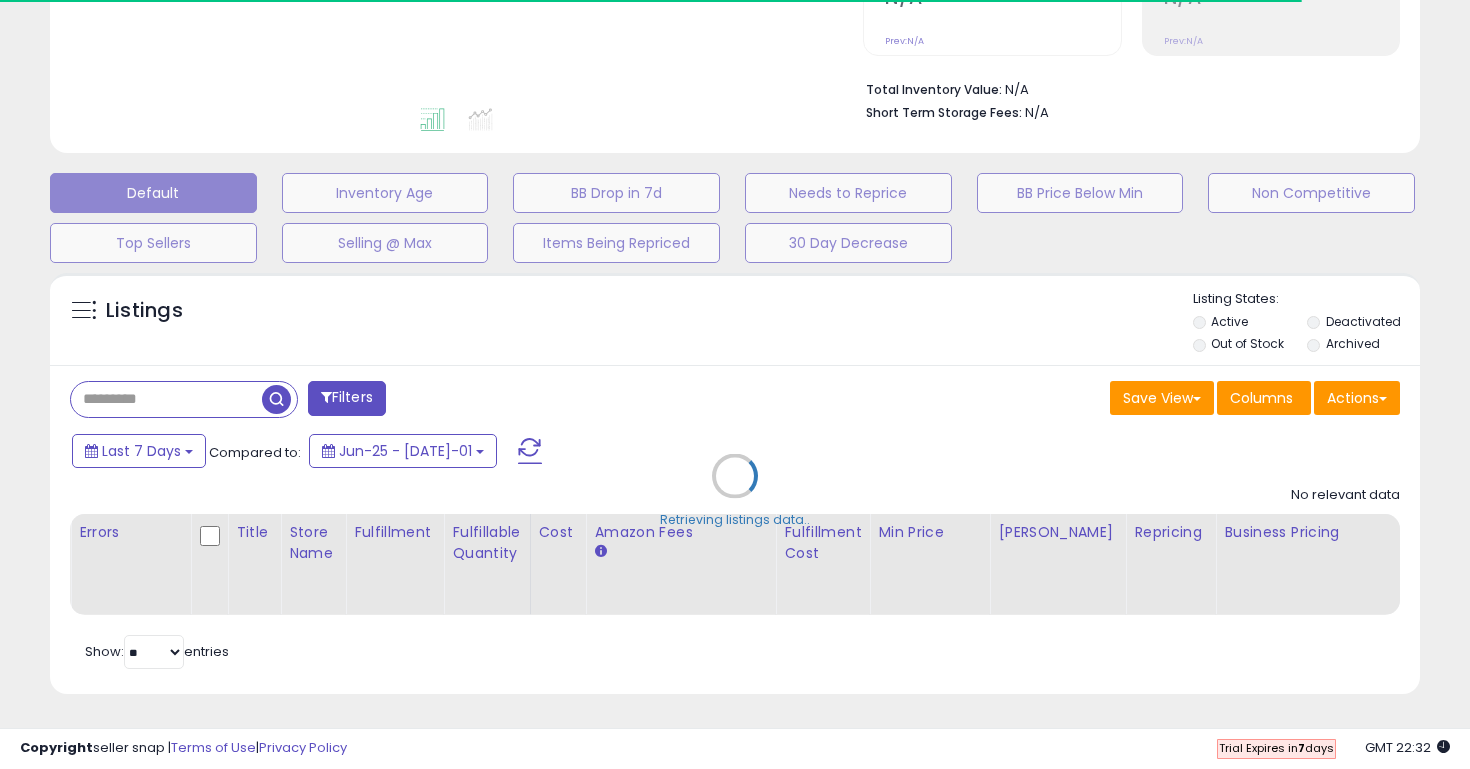 type on "*******" 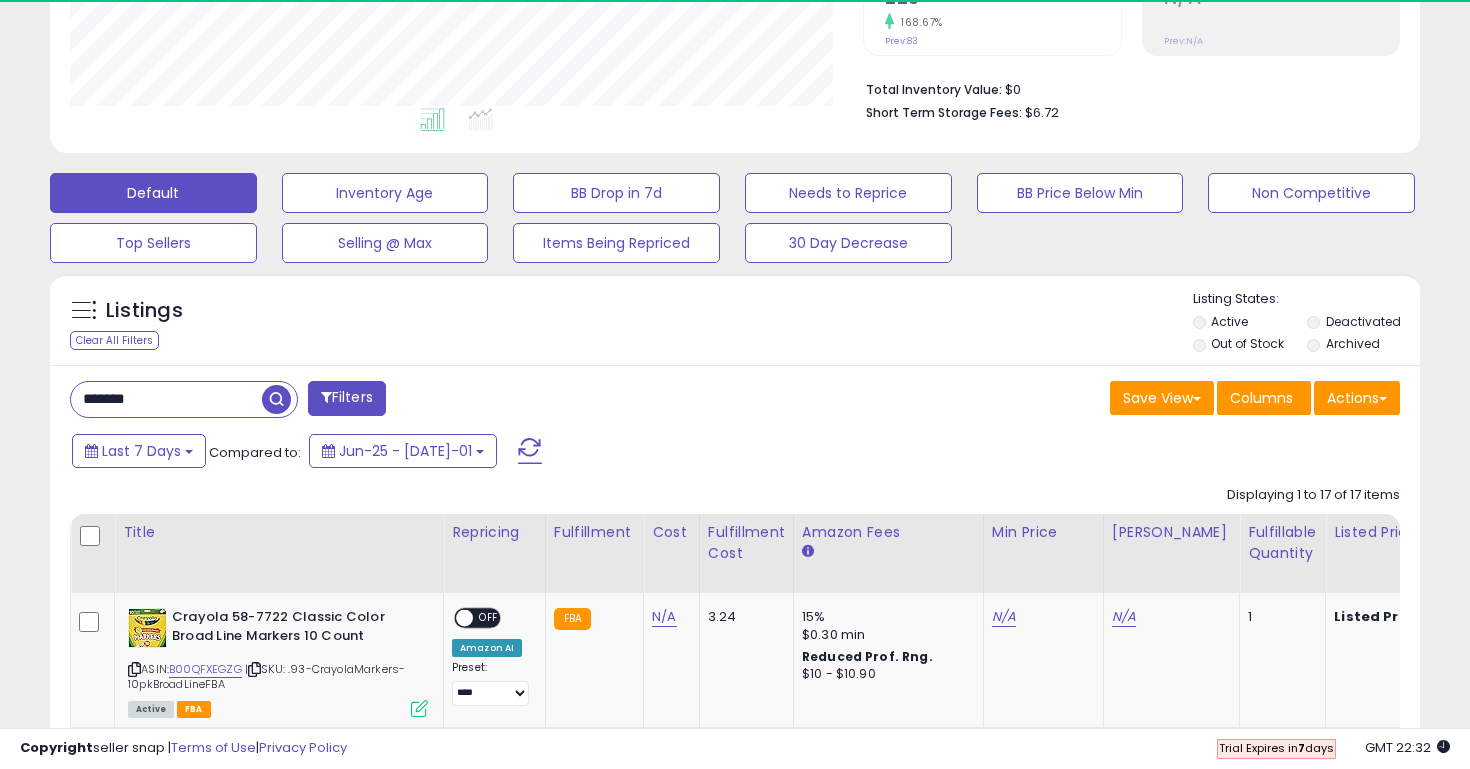 scroll, scrollTop: 999590, scrollLeft: 999206, axis: both 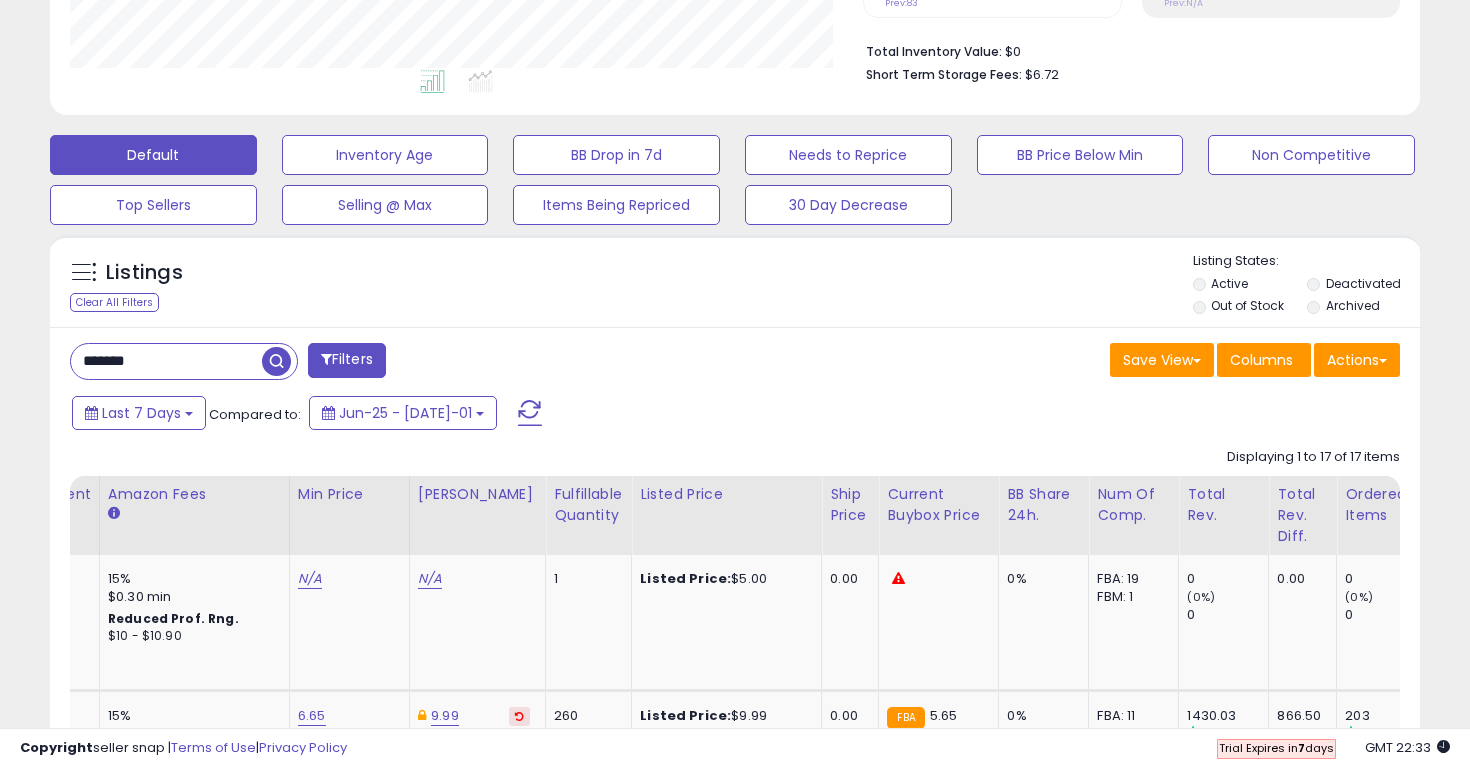 click on "*******" at bounding box center [166, 361] 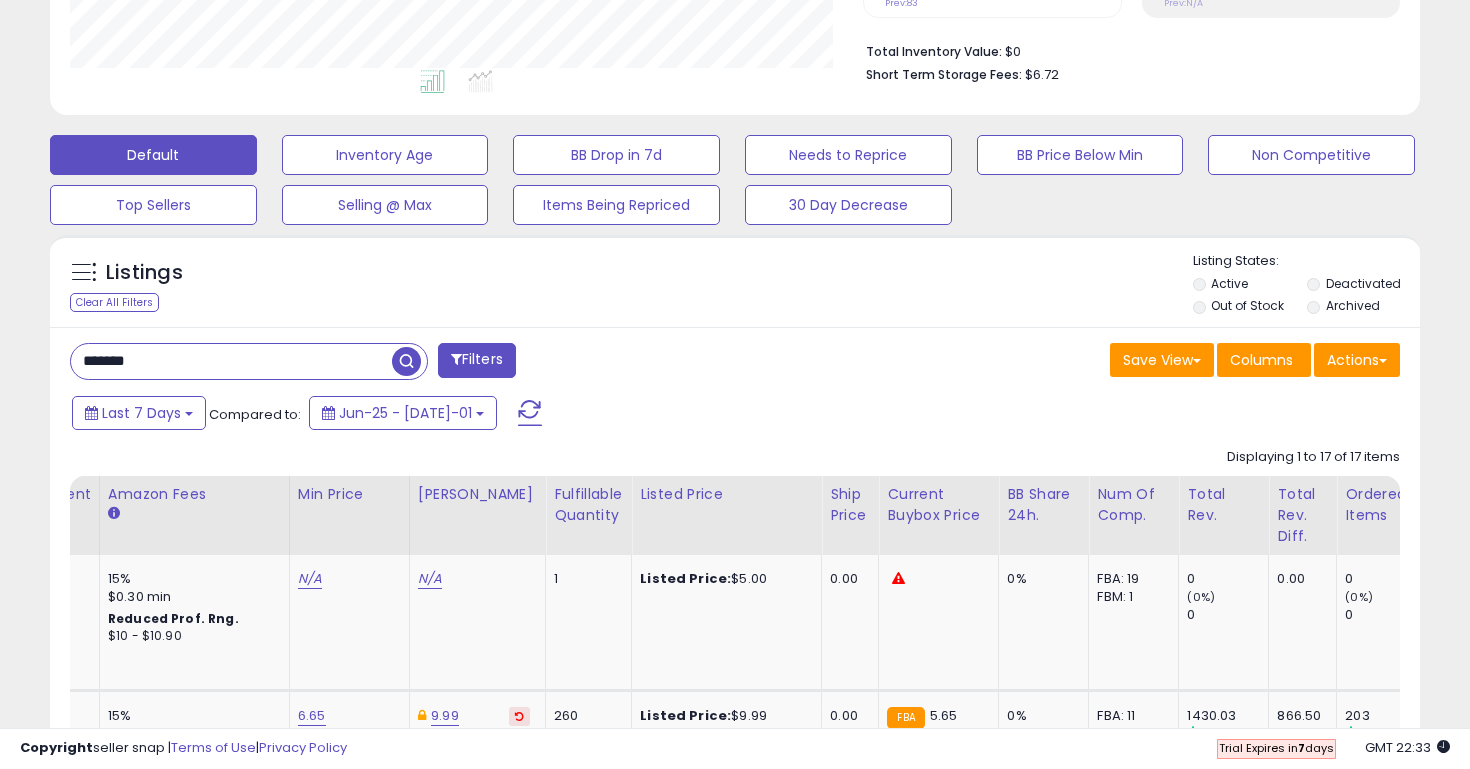 click on "*******" at bounding box center (231, 361) 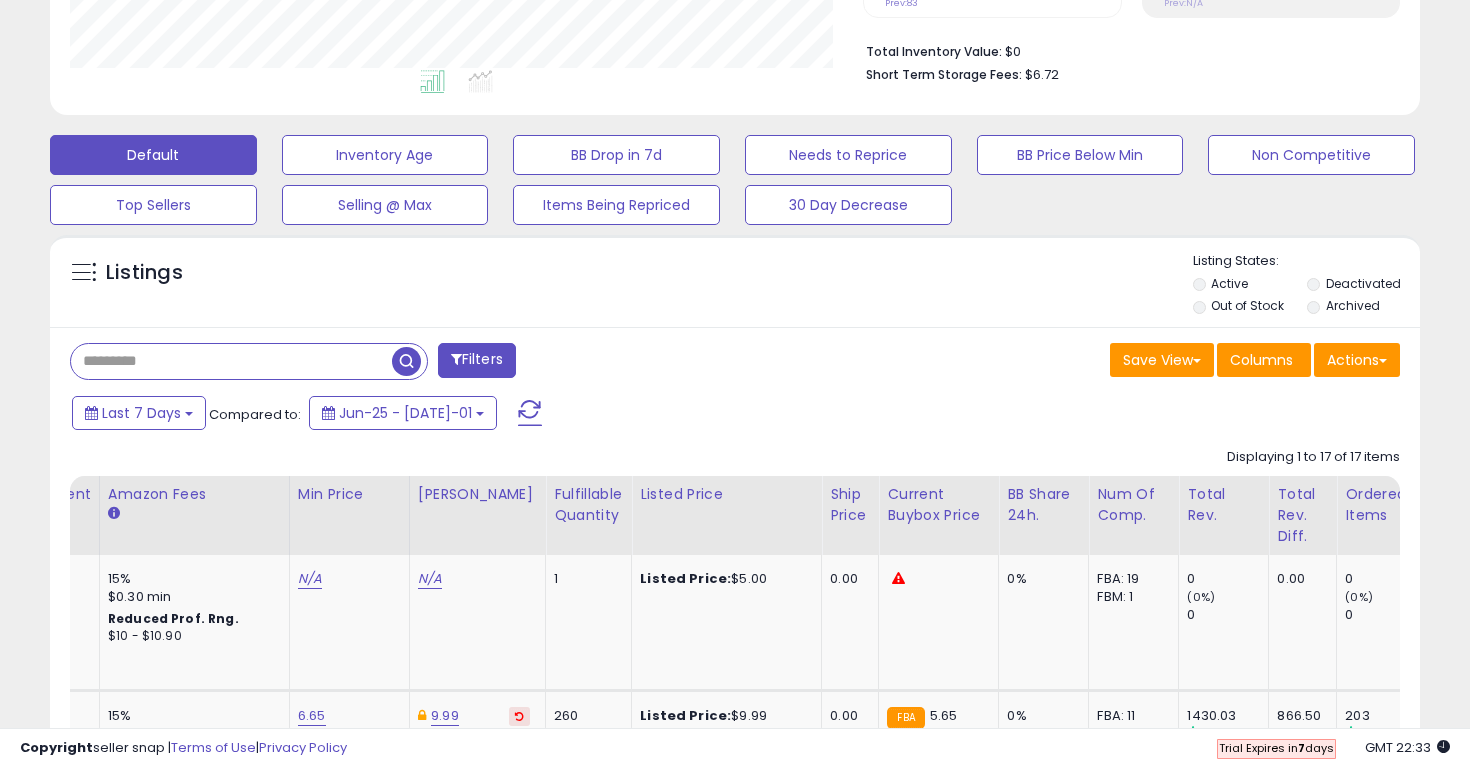 click at bounding box center [406, 361] 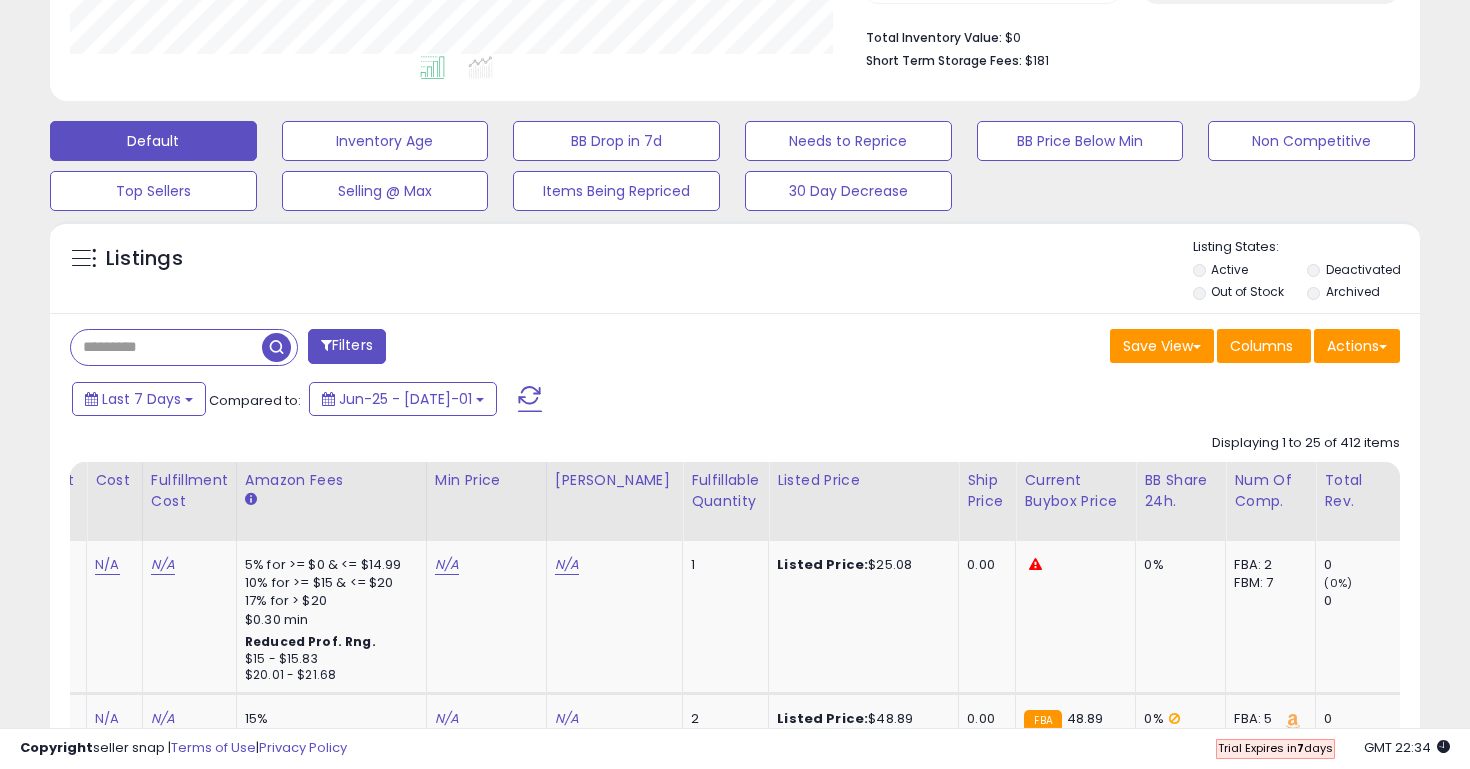 click at bounding box center [166, 347] 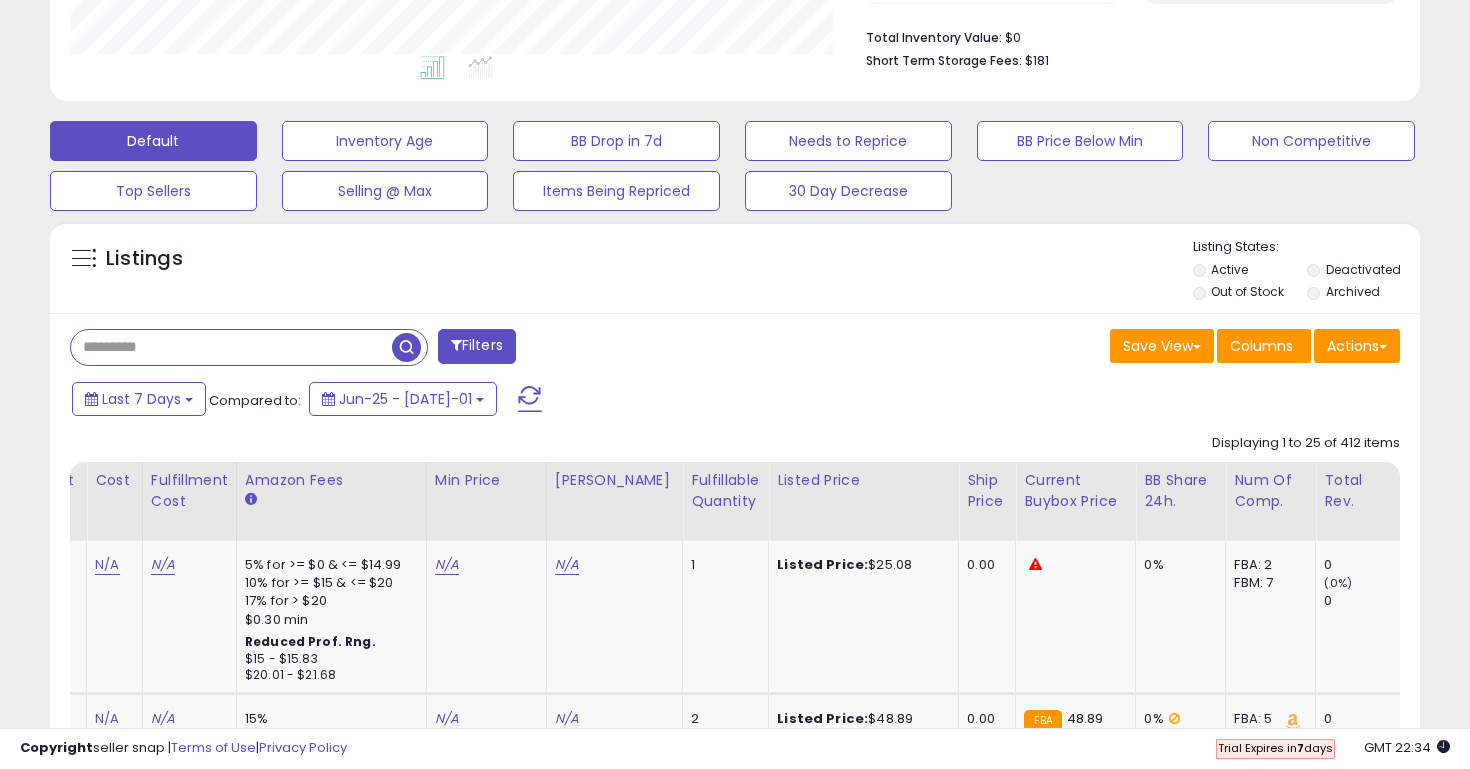type on "*******" 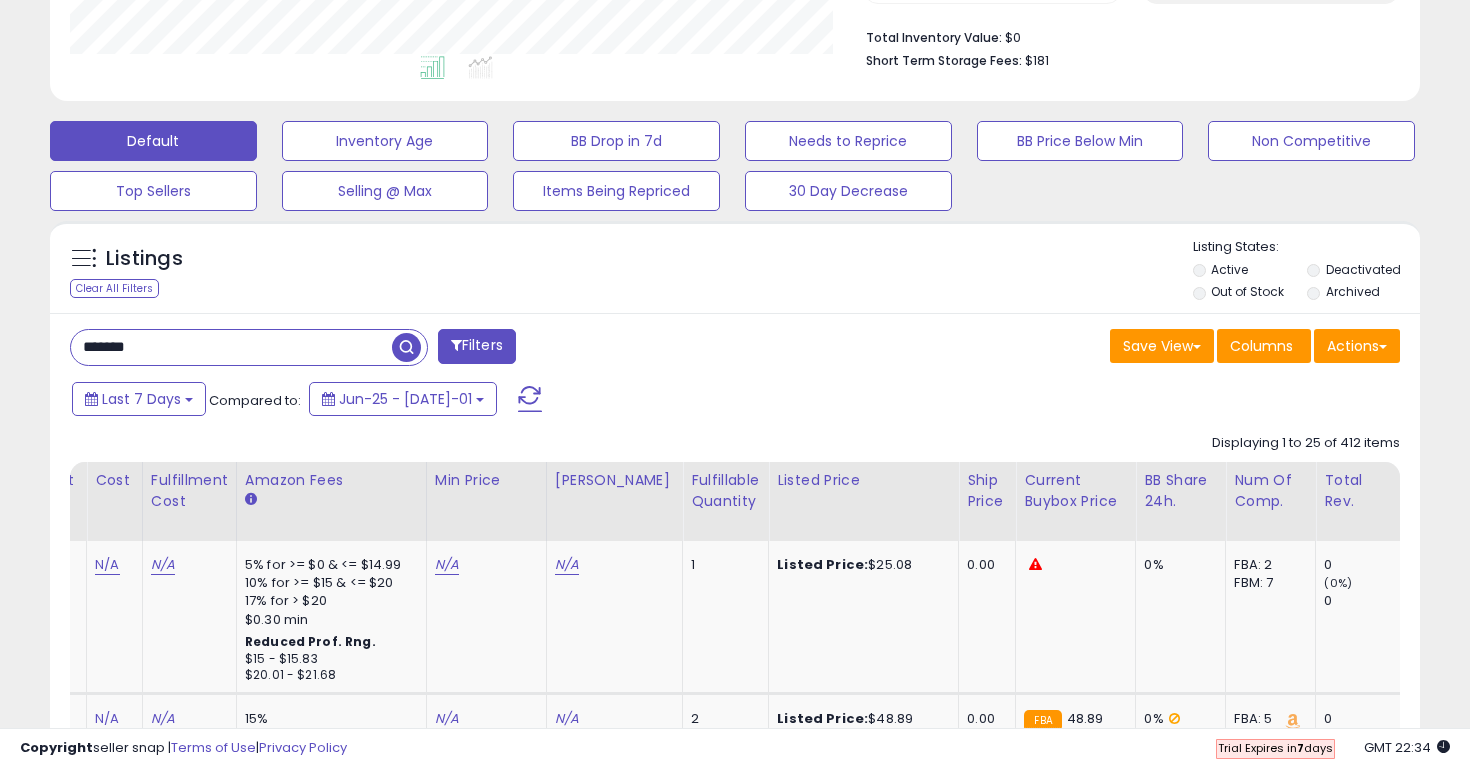 click on "Filters" at bounding box center [477, 346] 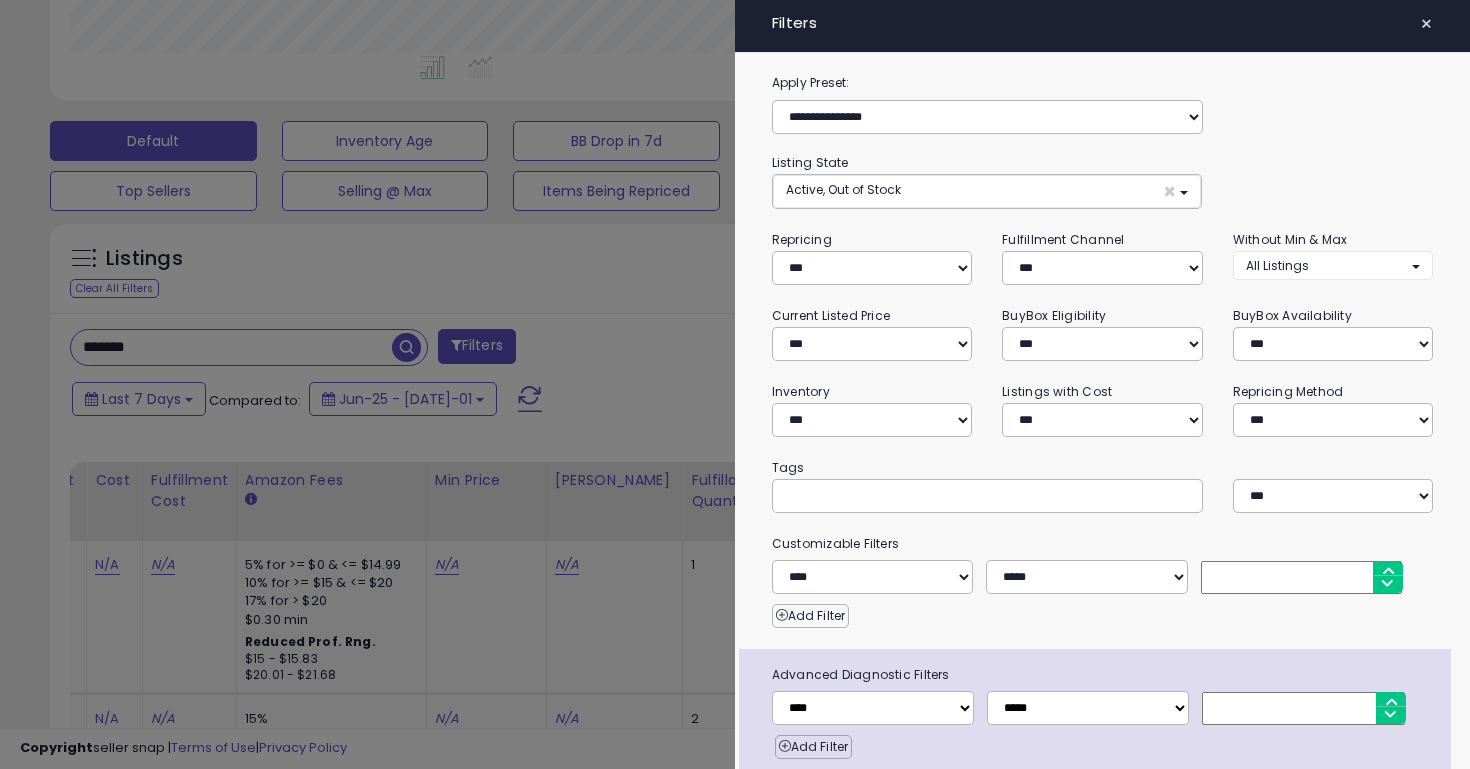 click at bounding box center (735, 384) 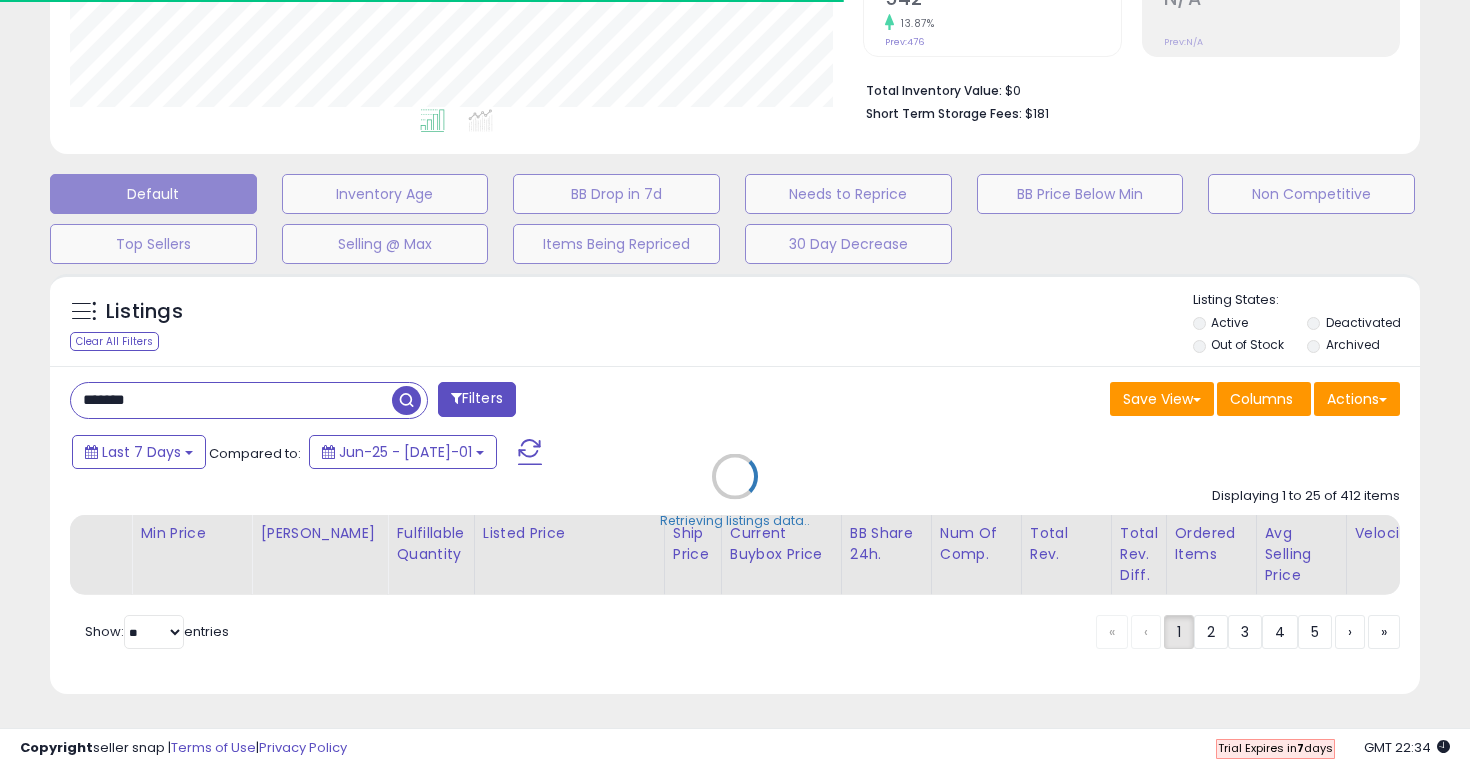 click on "Retrieving listings data.." at bounding box center [735, 491] 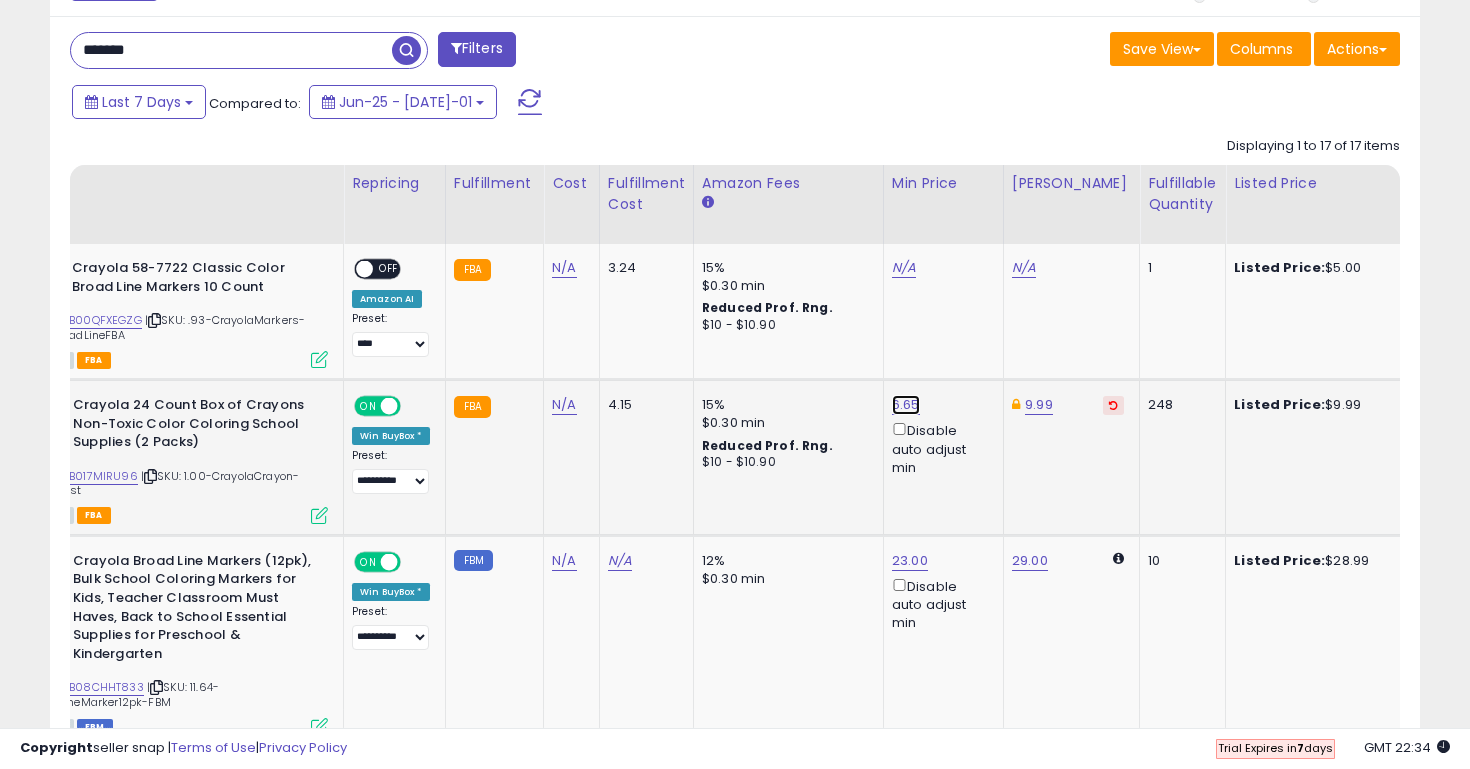click on "6.65" at bounding box center [904, 268] 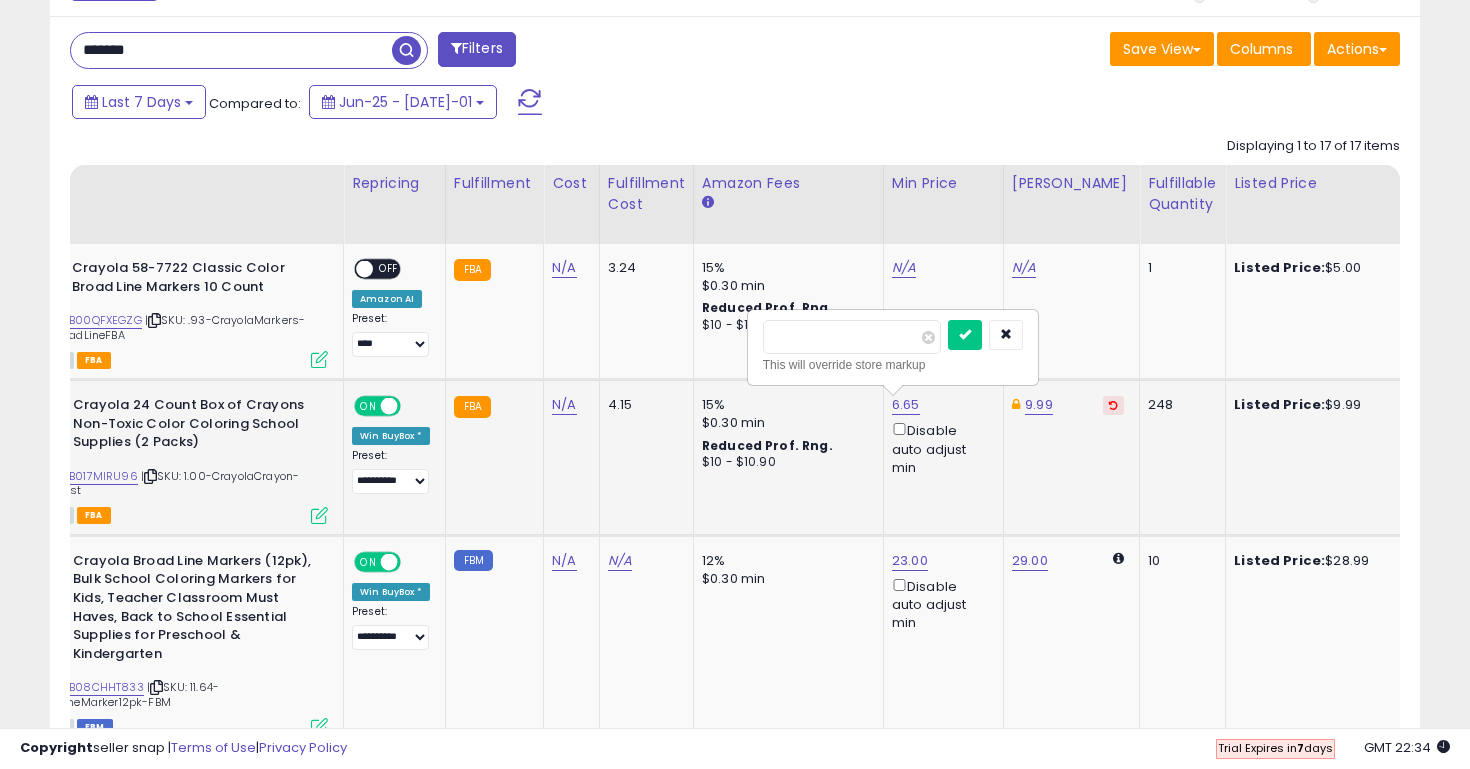 click on "****" at bounding box center [852, 337] 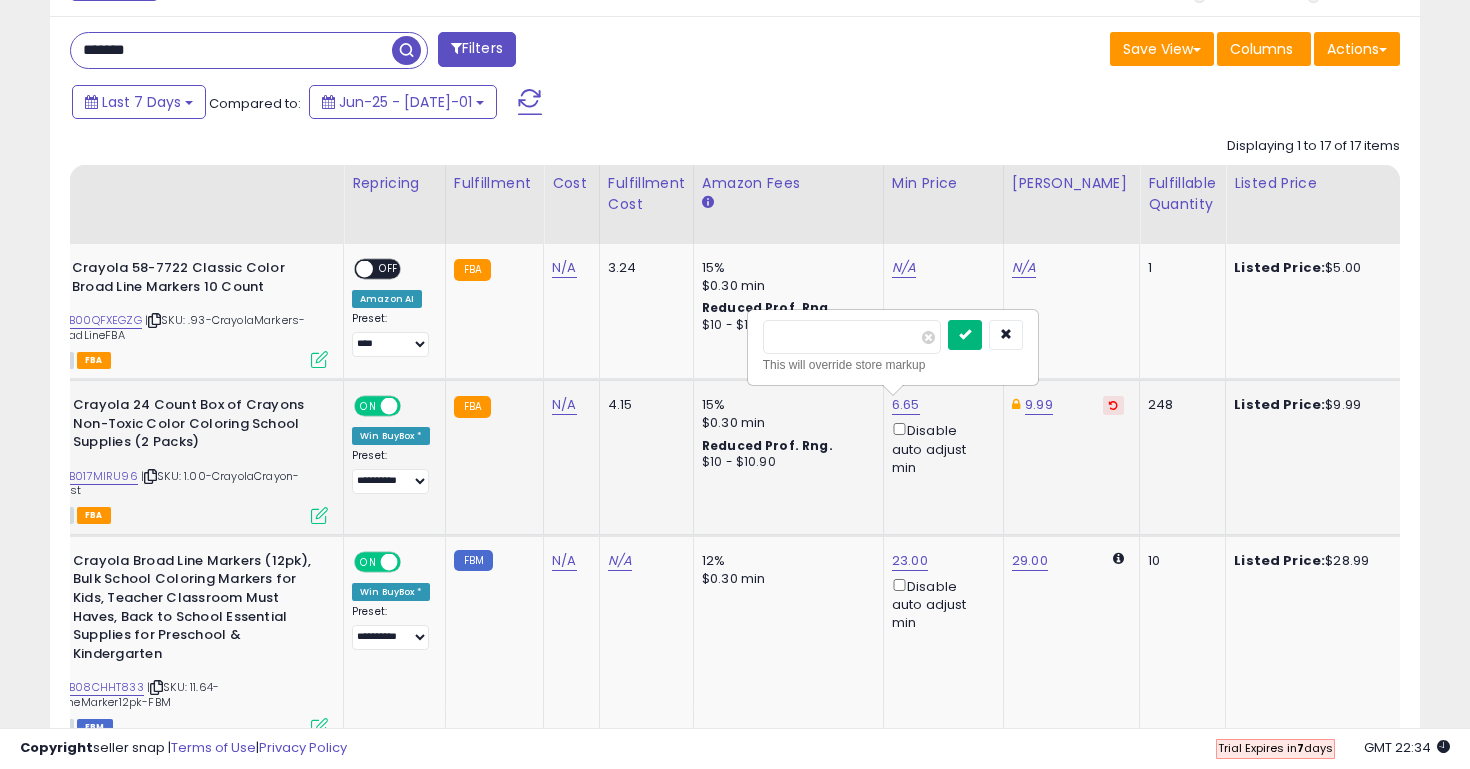 type on "****" 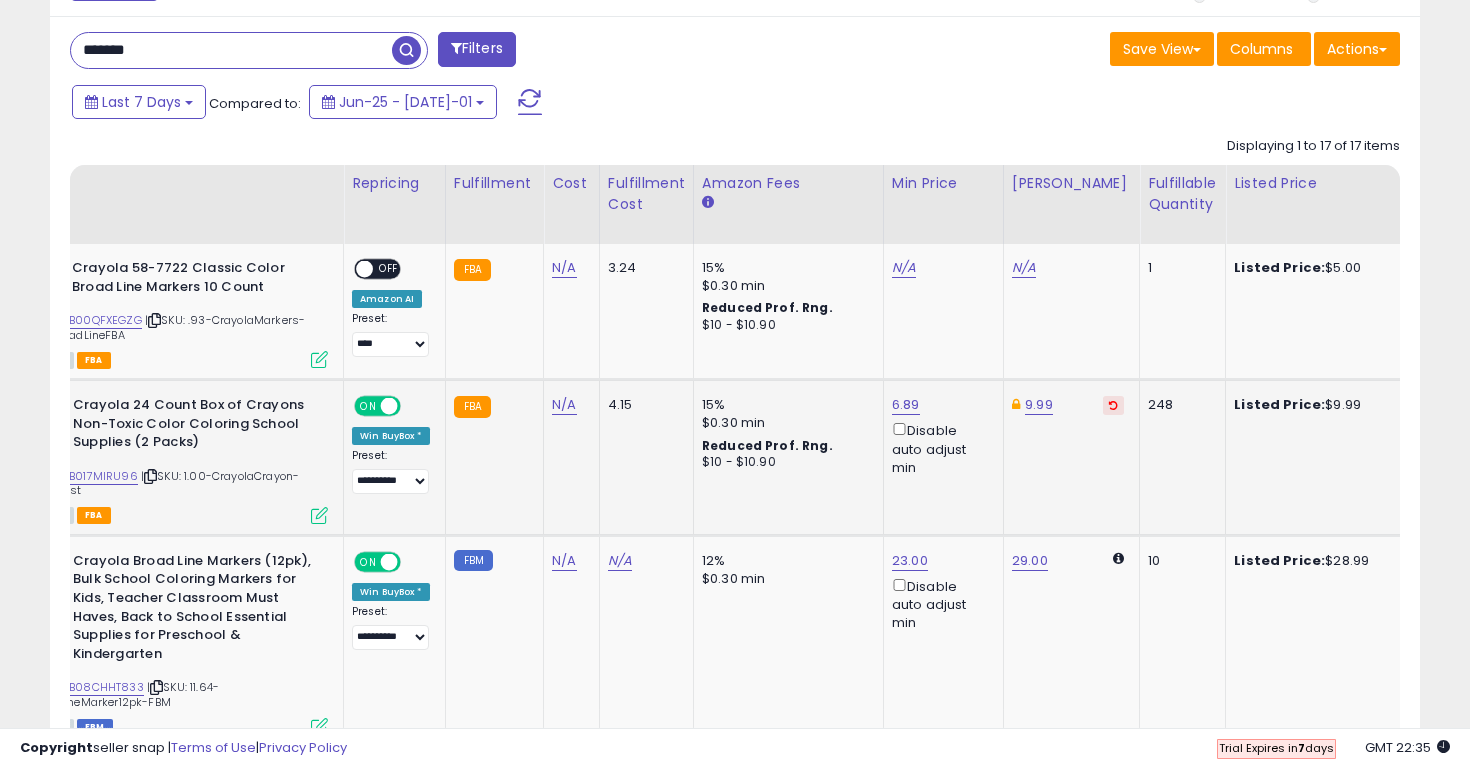 scroll, scrollTop: 0, scrollLeft: 302, axis: horizontal 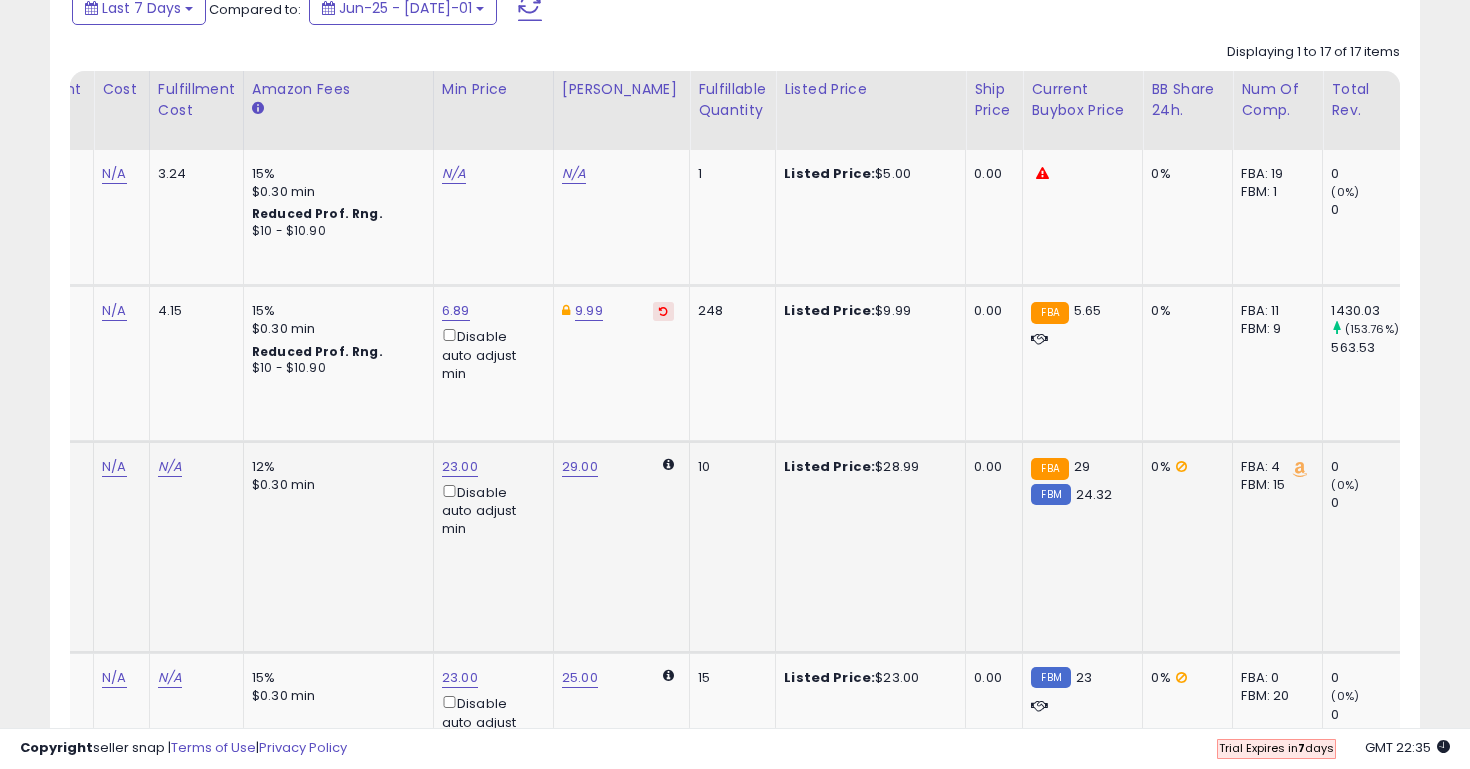 click at bounding box center (1181, 466) 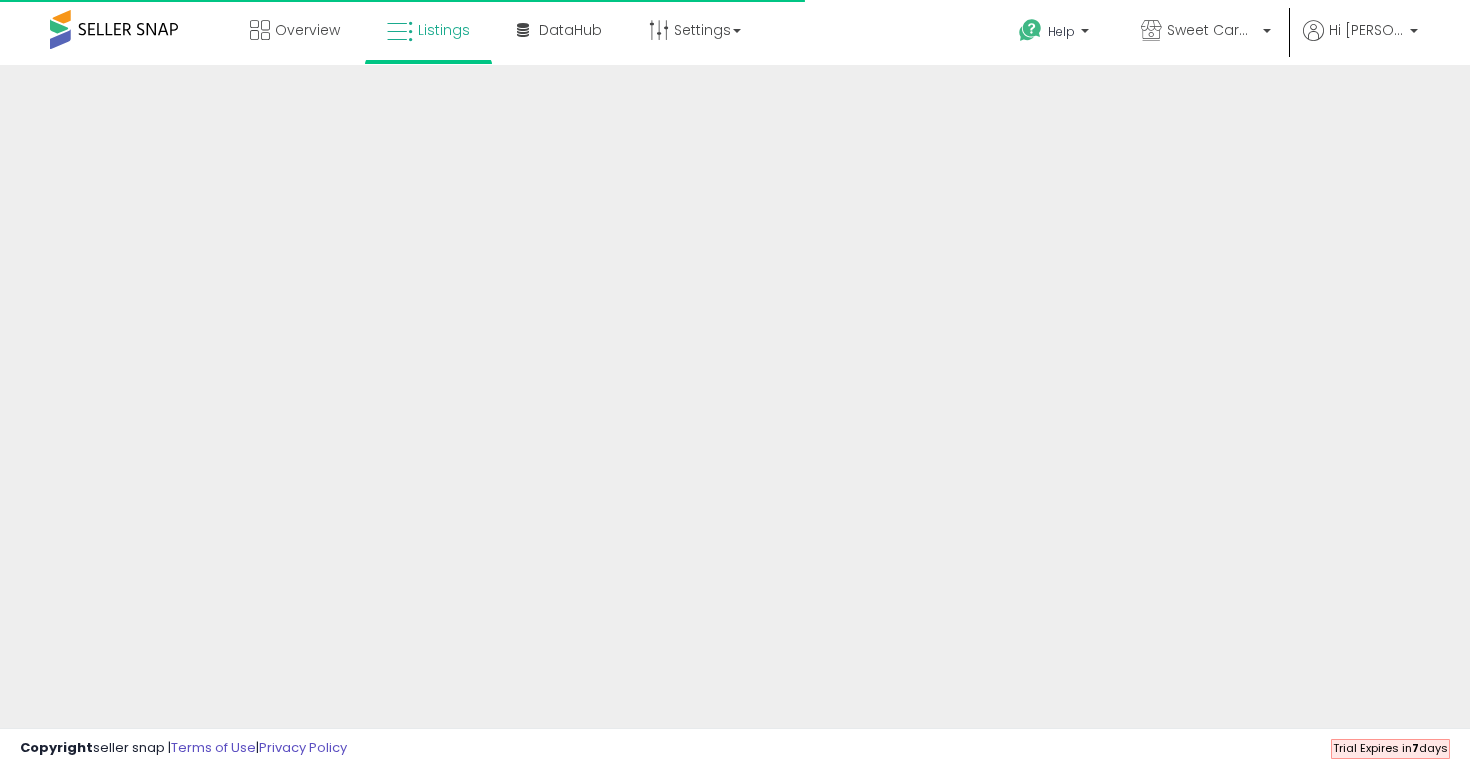 scroll, scrollTop: 457, scrollLeft: 0, axis: vertical 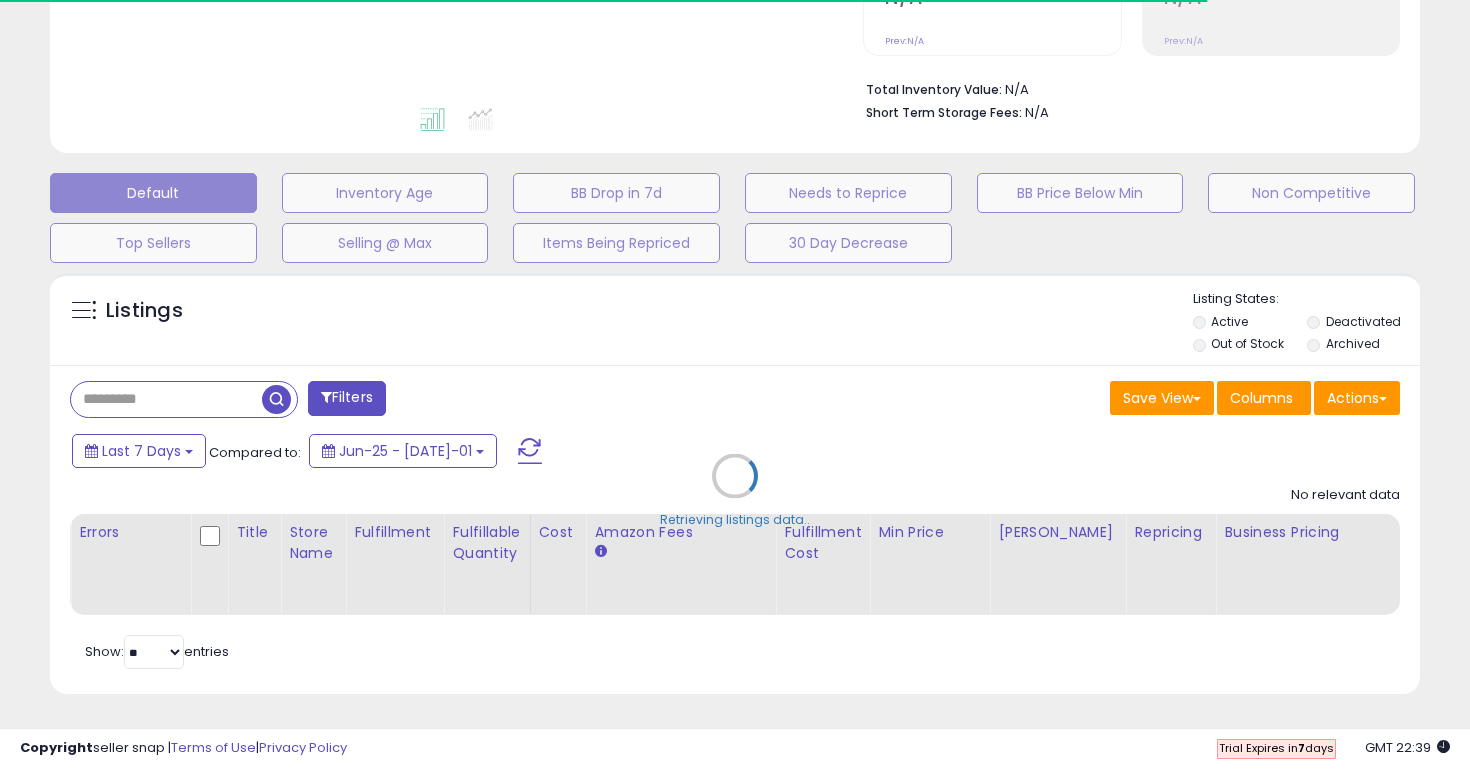 type on "*******" 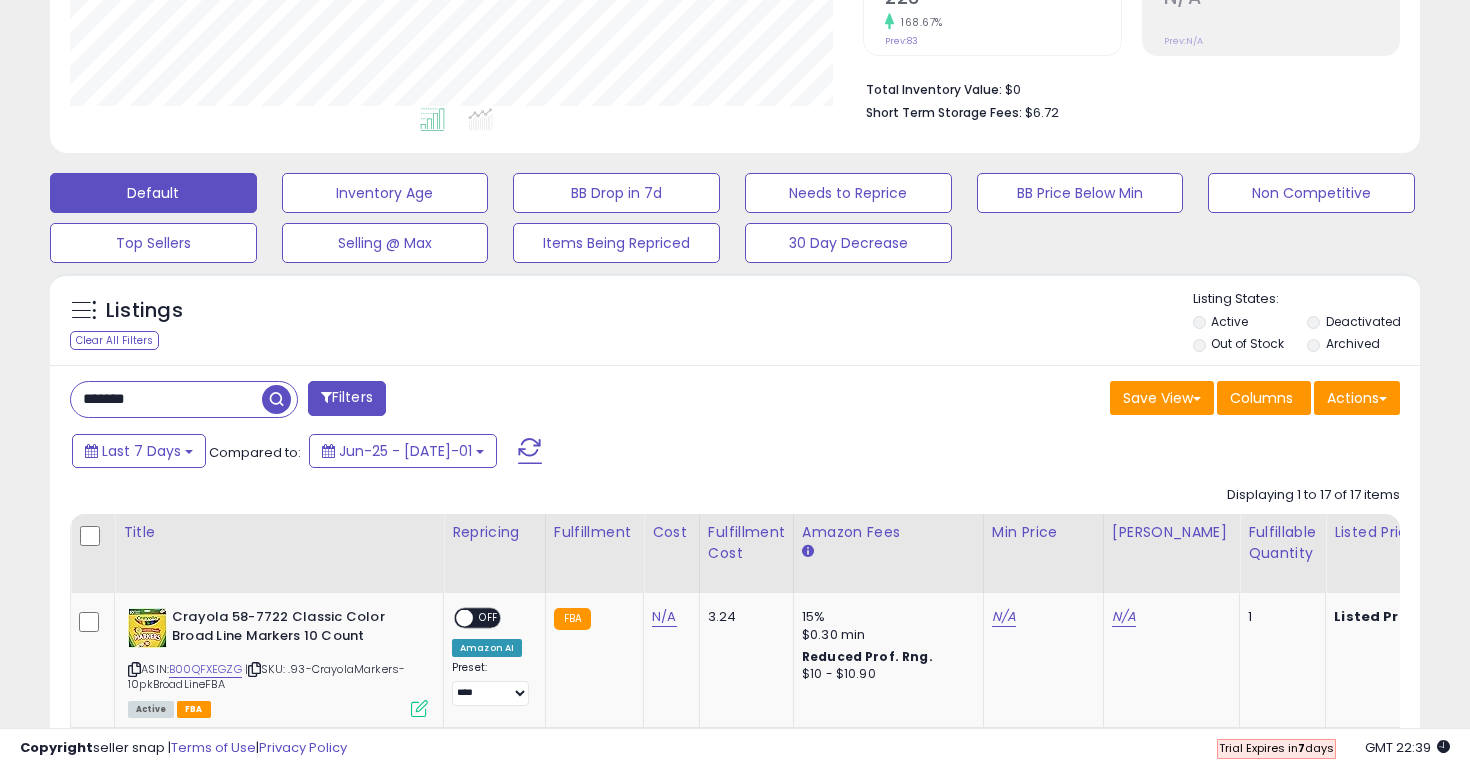 scroll, scrollTop: 999590, scrollLeft: 999206, axis: both 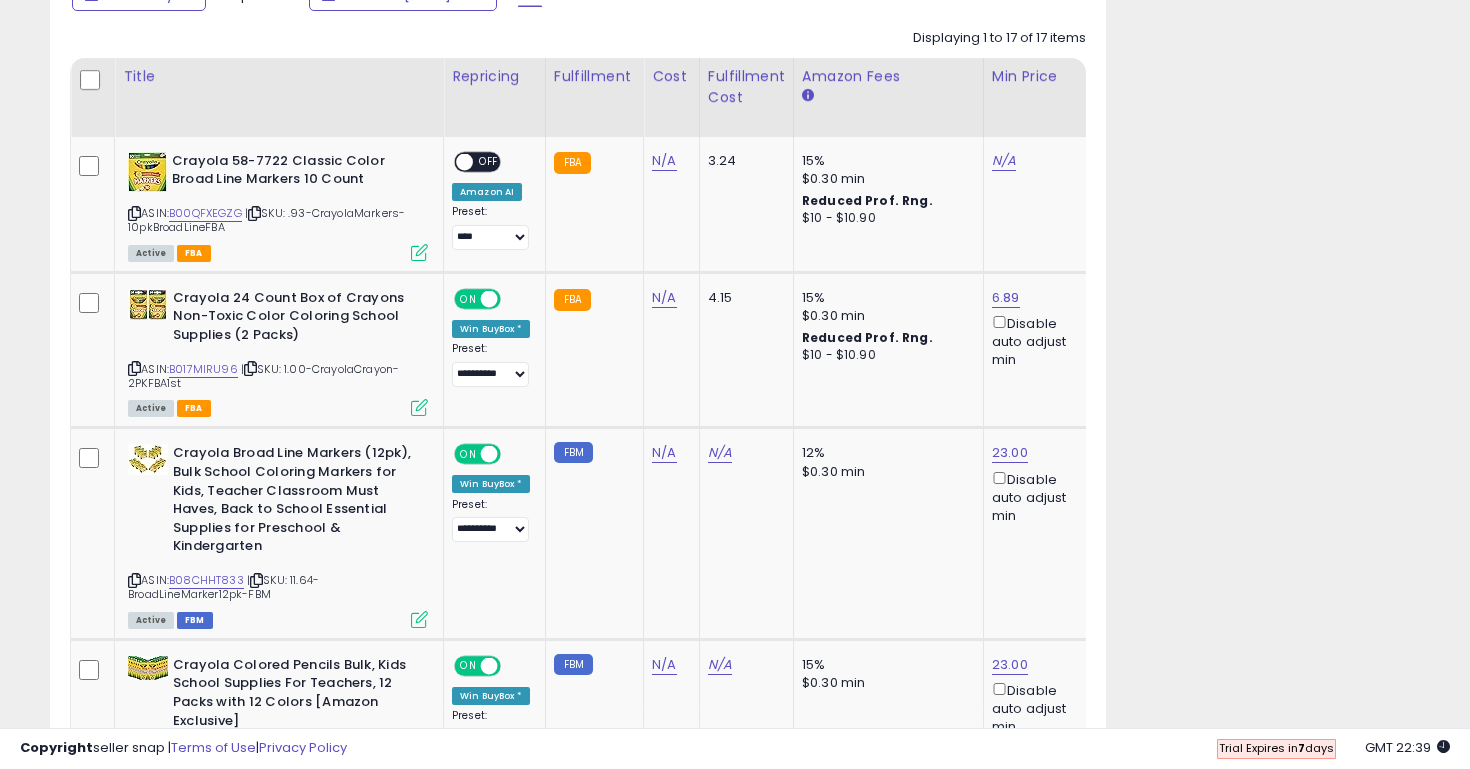 click at bounding box center [314, 3040] 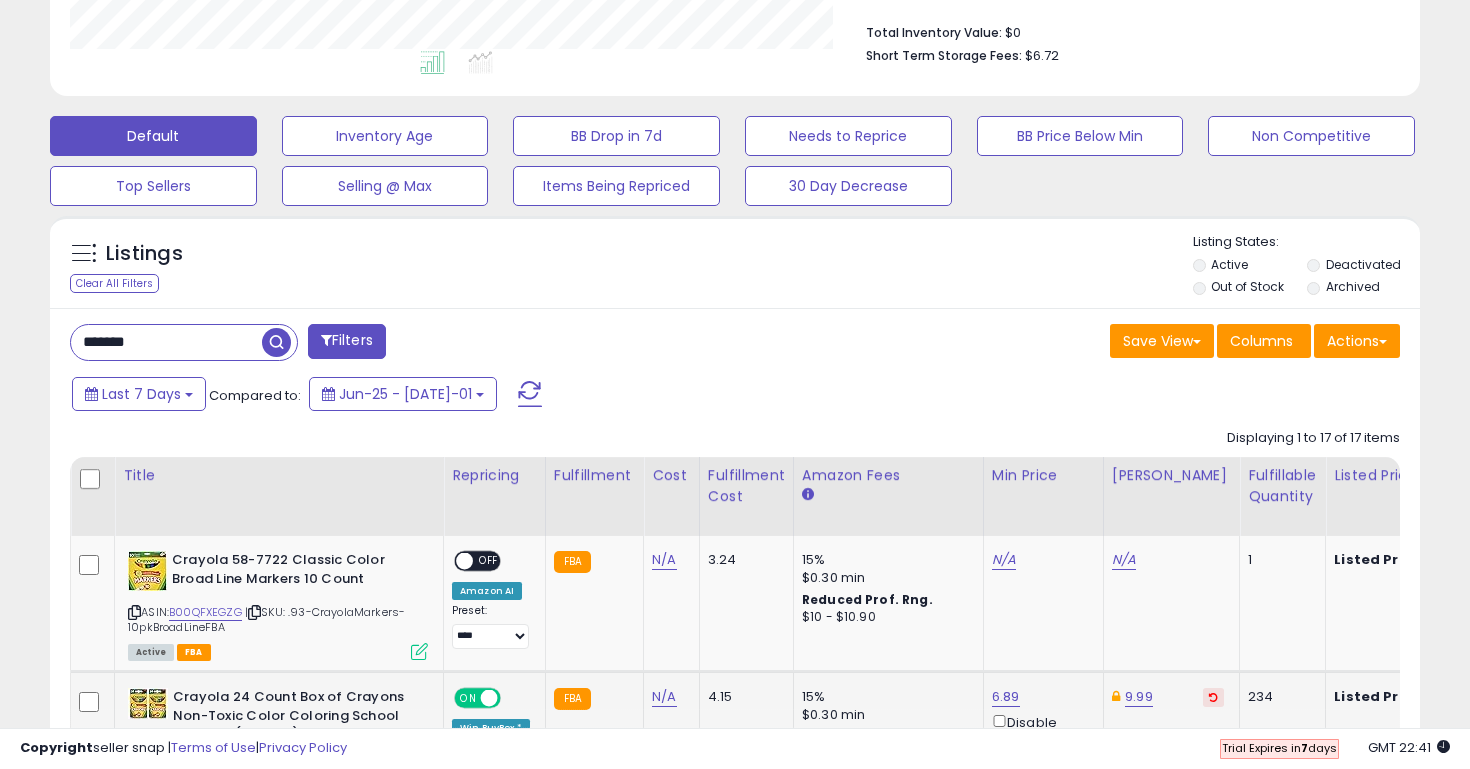 scroll, scrollTop: 511, scrollLeft: 0, axis: vertical 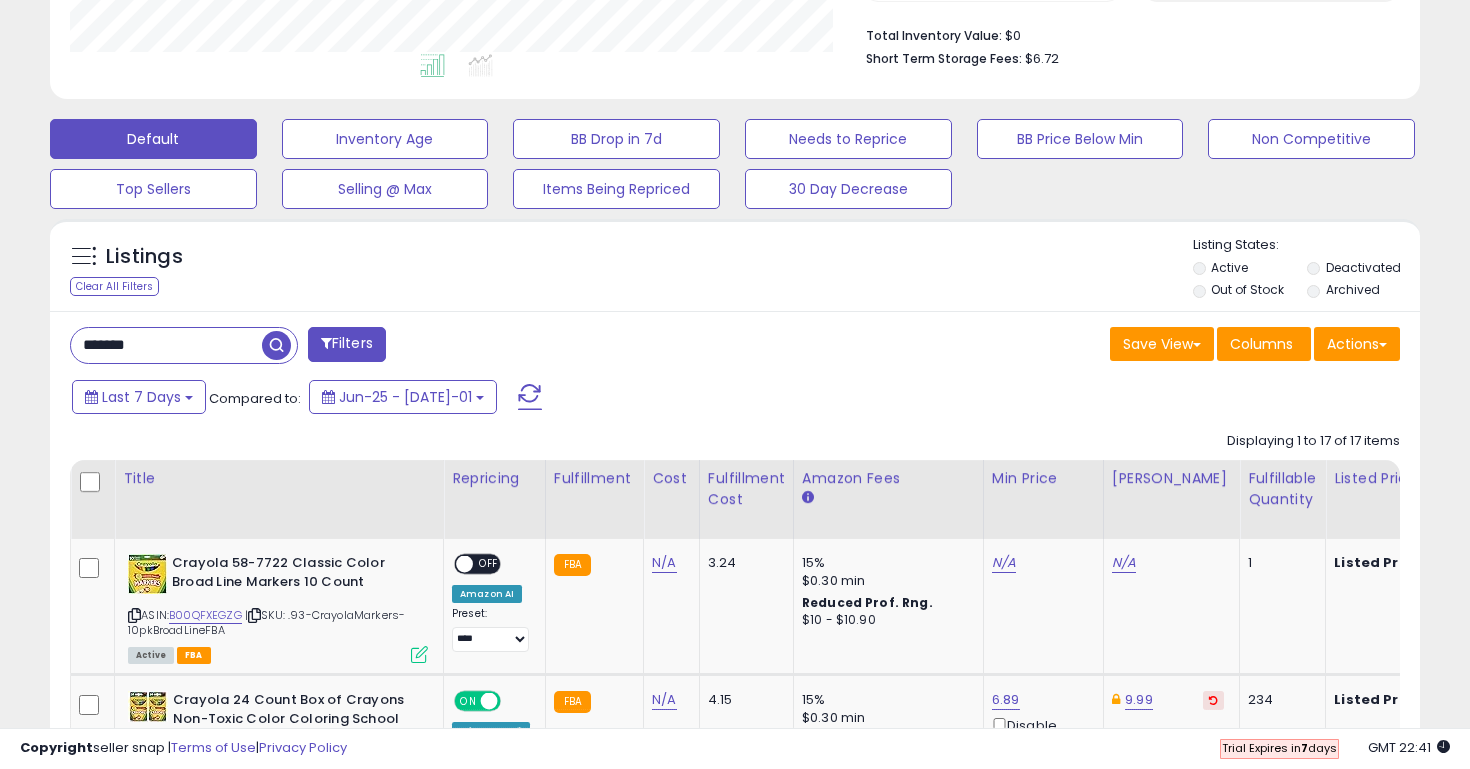 click on "Filters" at bounding box center (347, 344) 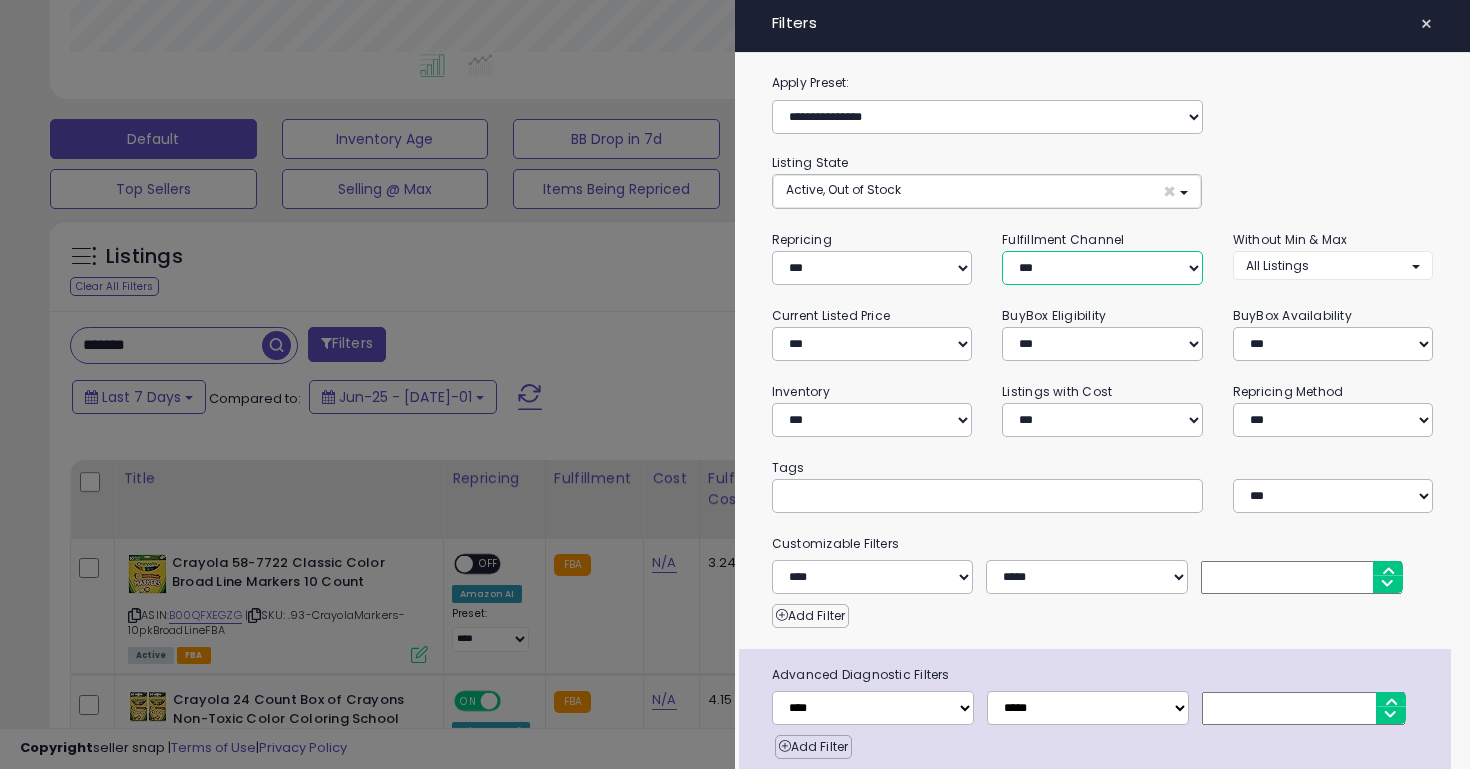 click on "***
***
***
***" at bounding box center (1102, 268) 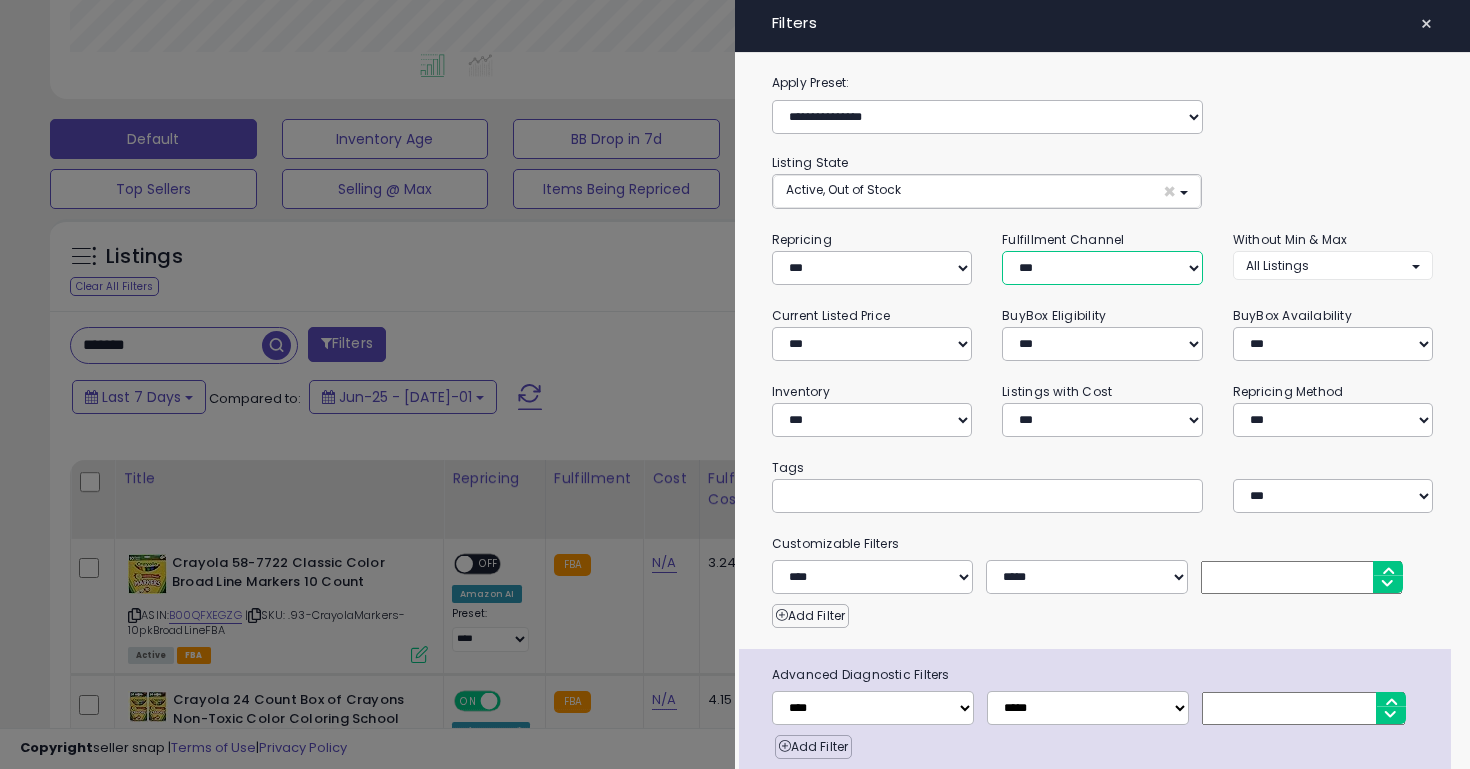 select on "***" 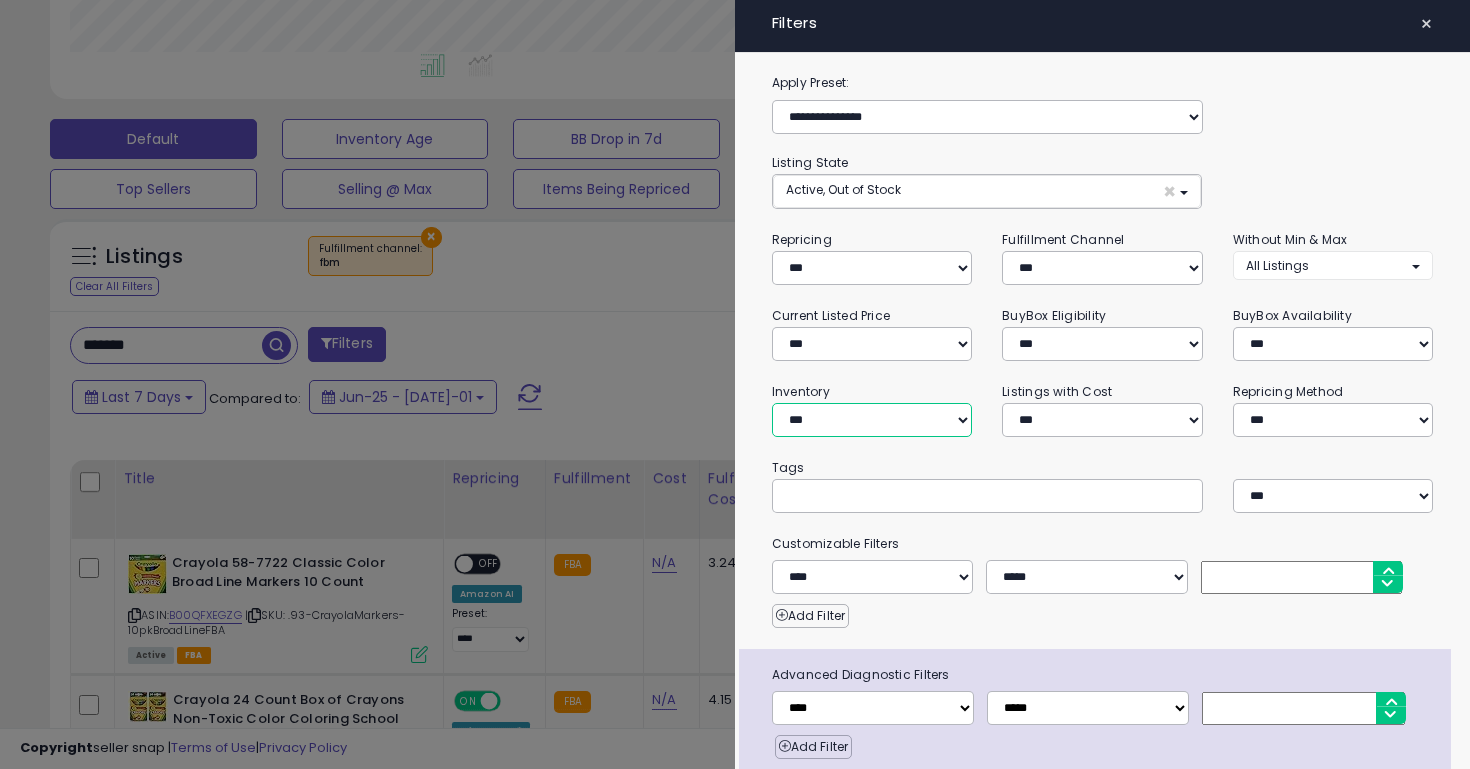 click on "**********" at bounding box center [872, 420] 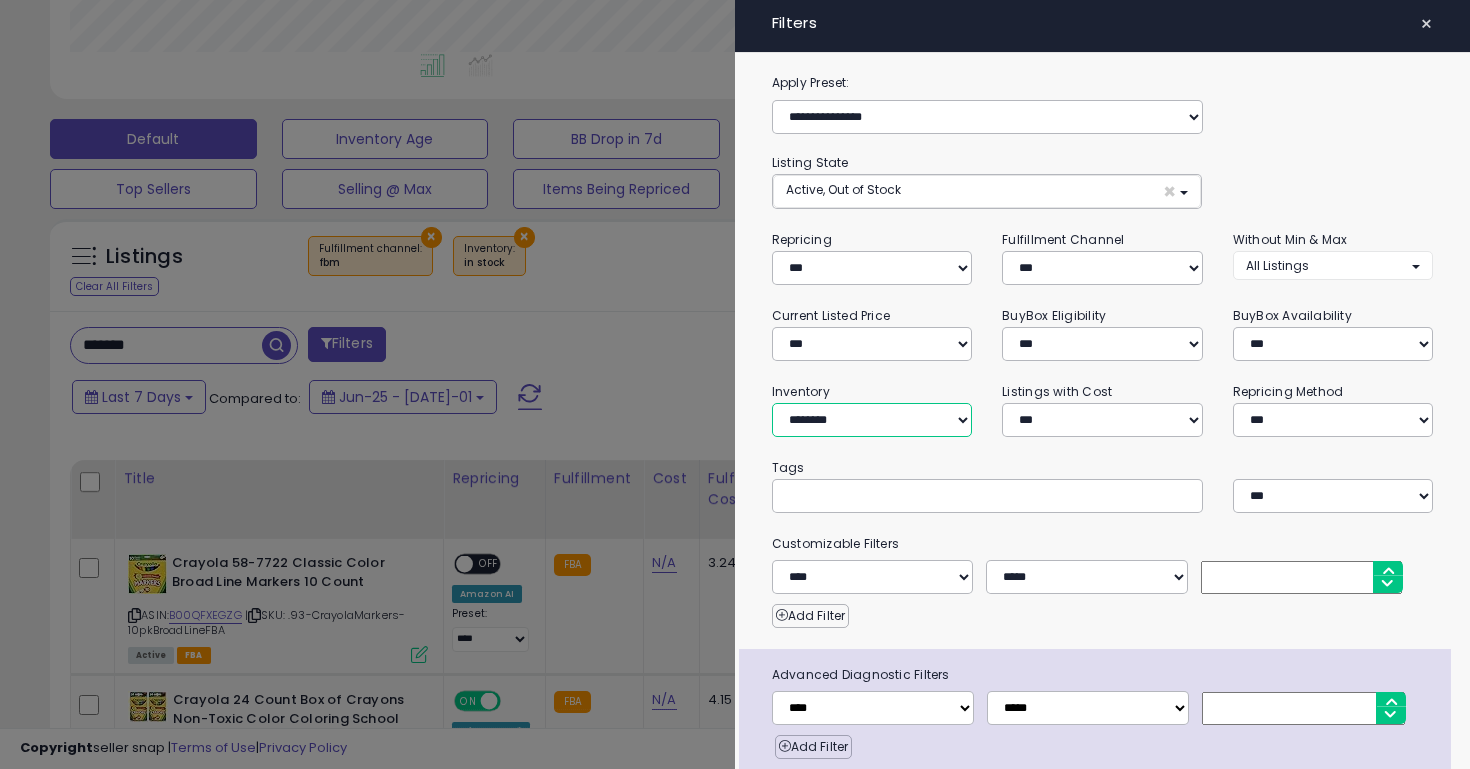 scroll, scrollTop: 79, scrollLeft: 0, axis: vertical 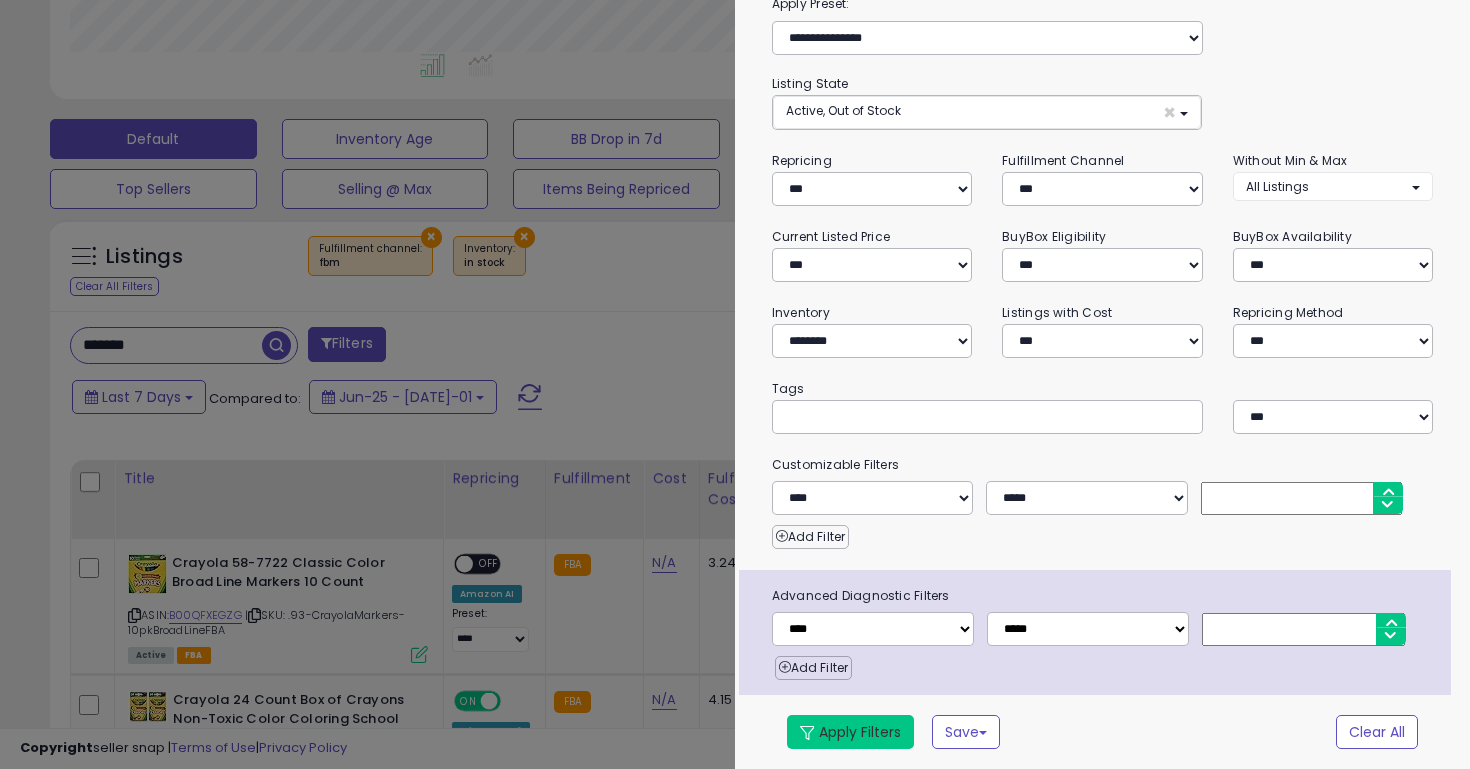click on "Apply Filters" at bounding box center (850, 732) 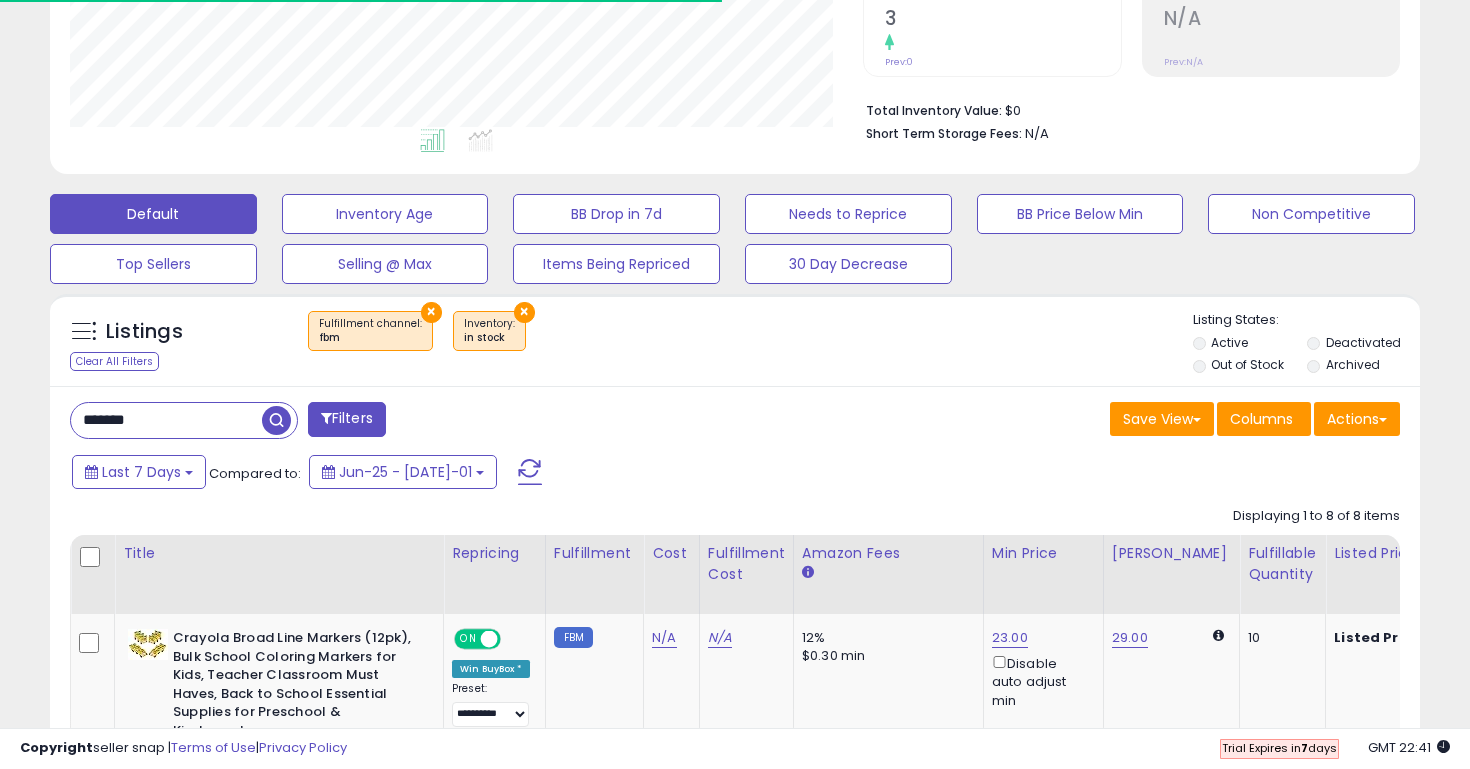 scroll, scrollTop: 521, scrollLeft: 0, axis: vertical 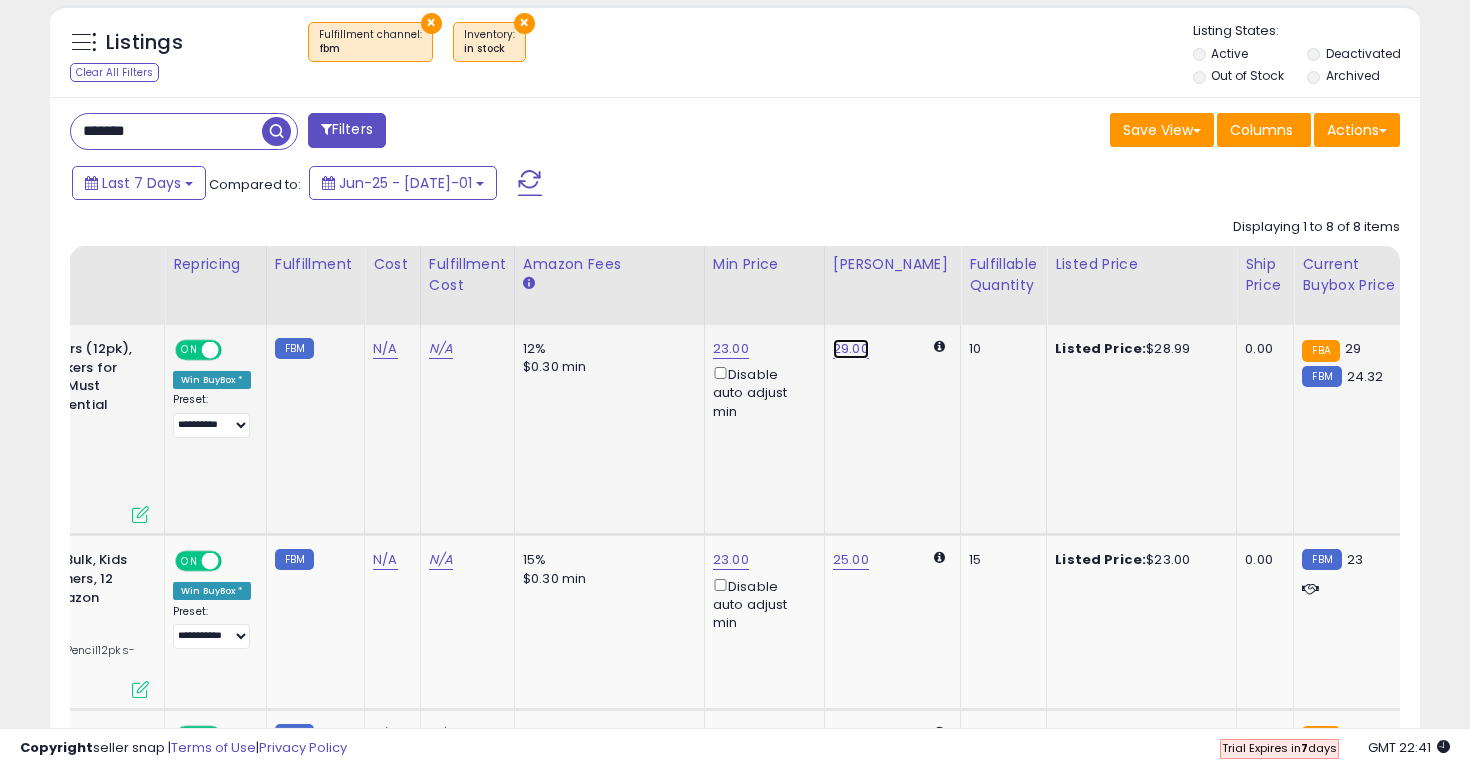 click on "29.00" at bounding box center [851, 349] 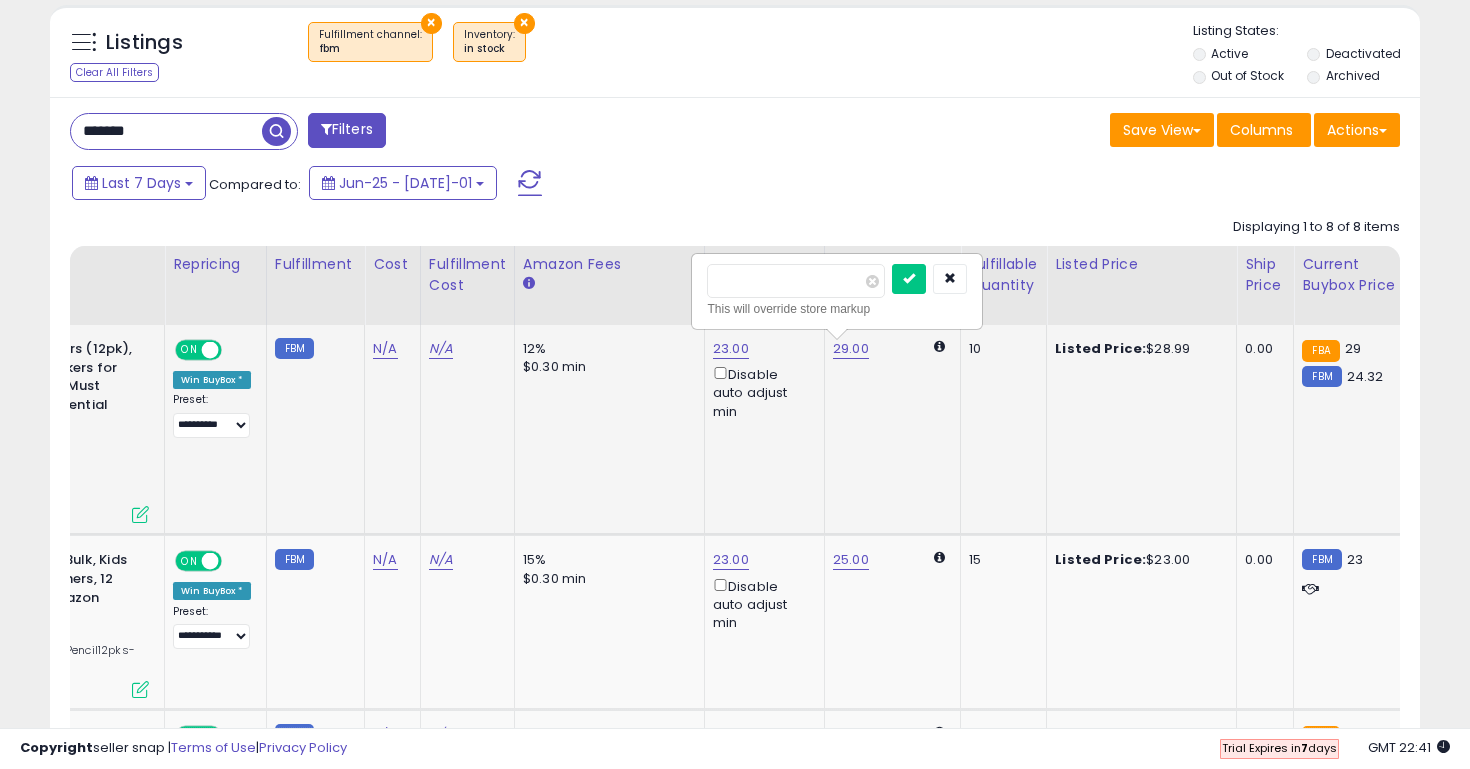 click on "*****" at bounding box center (796, 281) 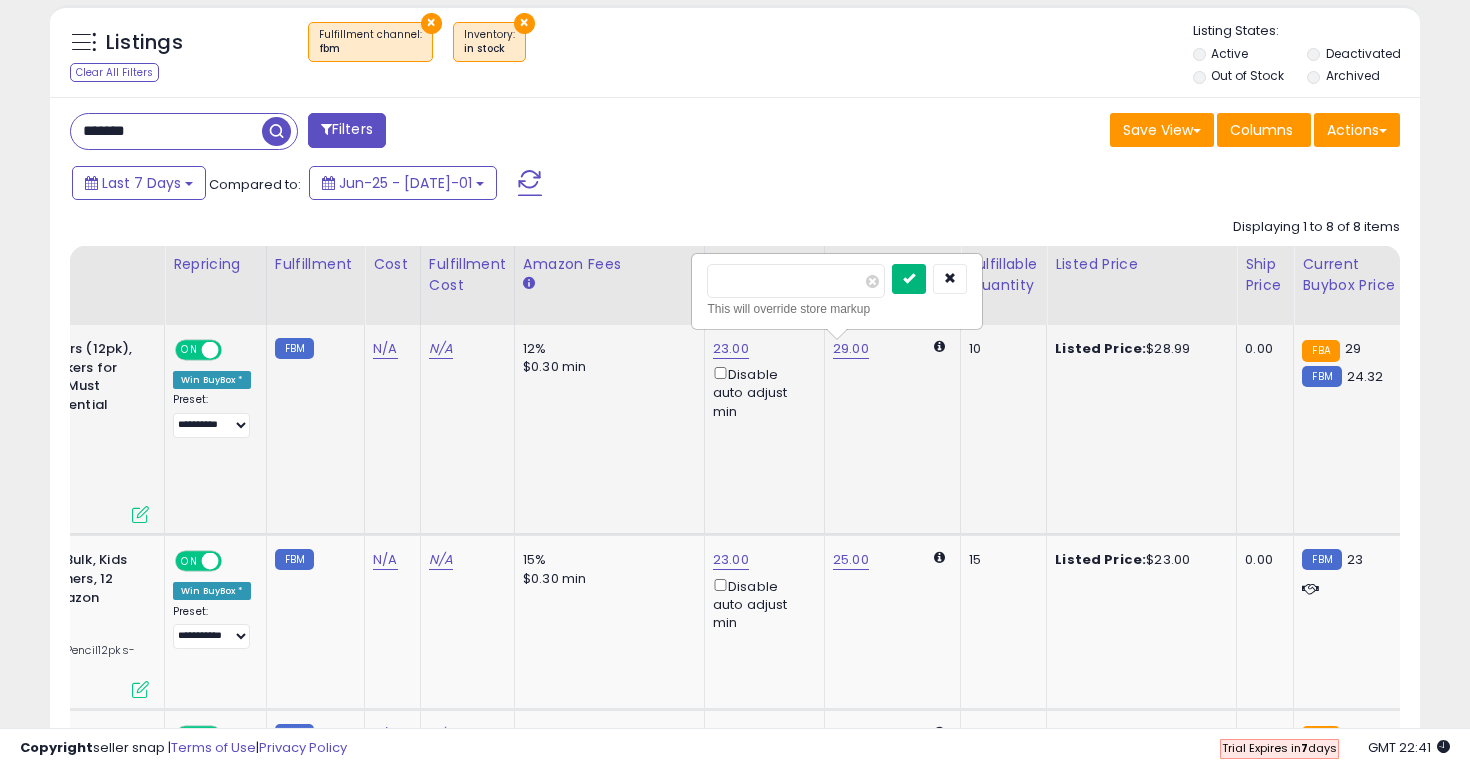 type on "*****" 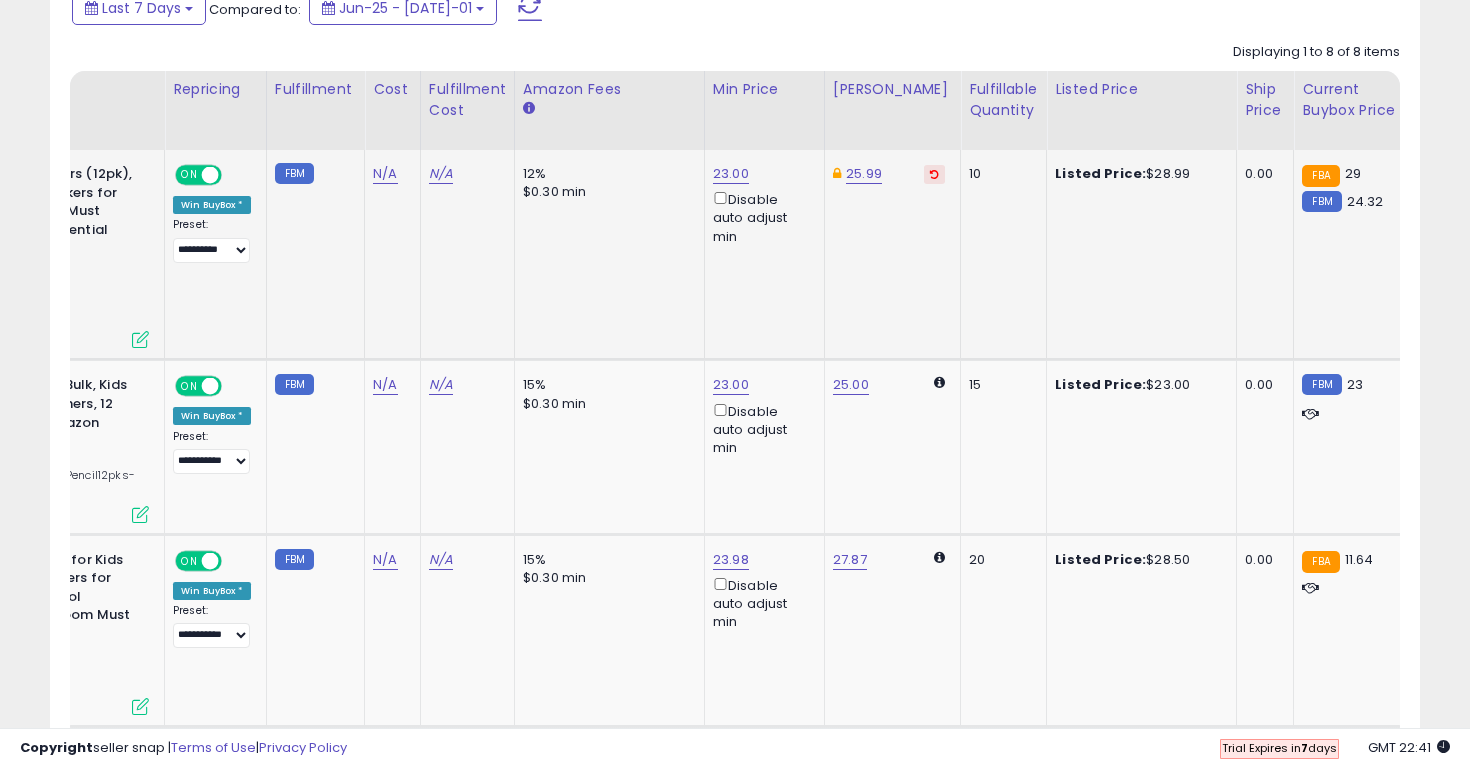 scroll, scrollTop: 901, scrollLeft: 0, axis: vertical 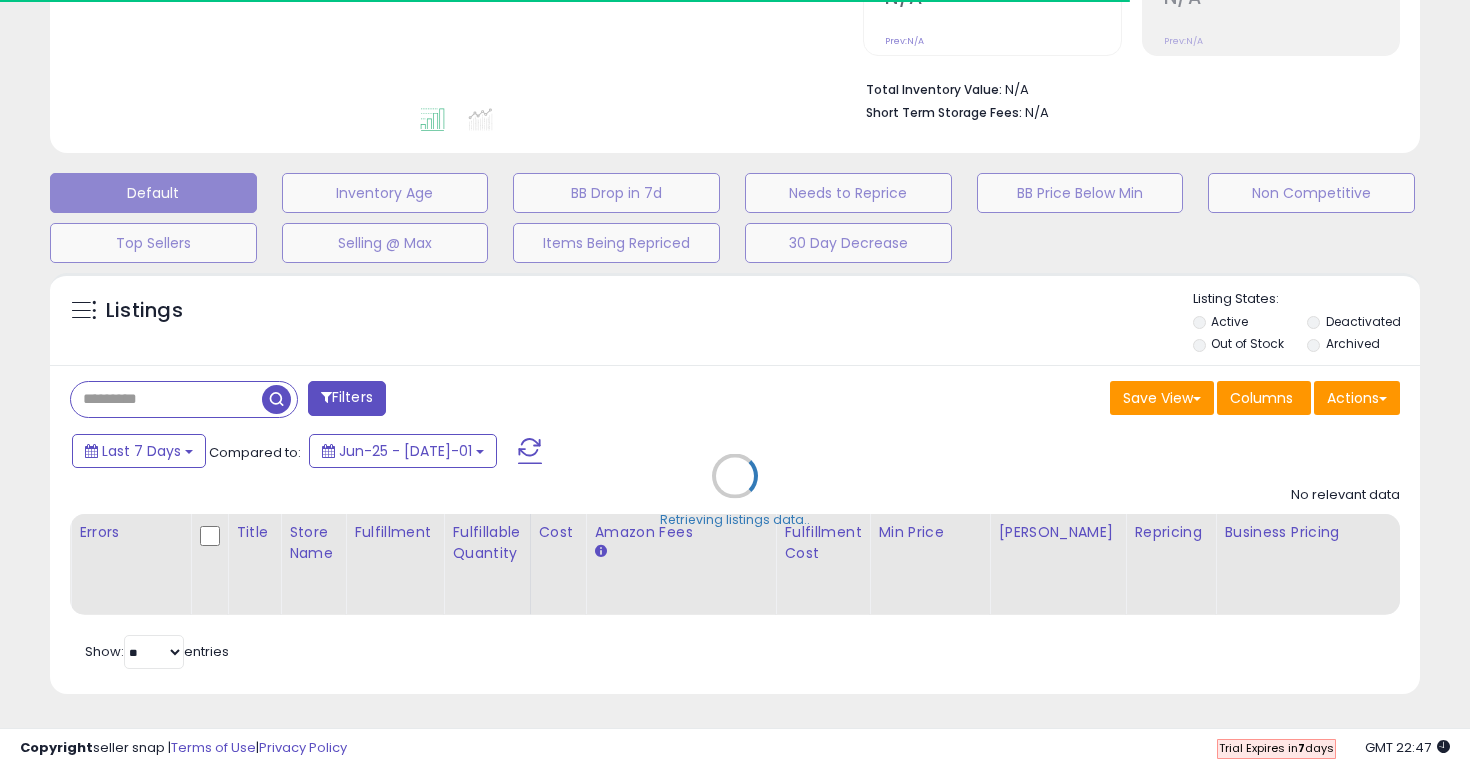 type on "*******" 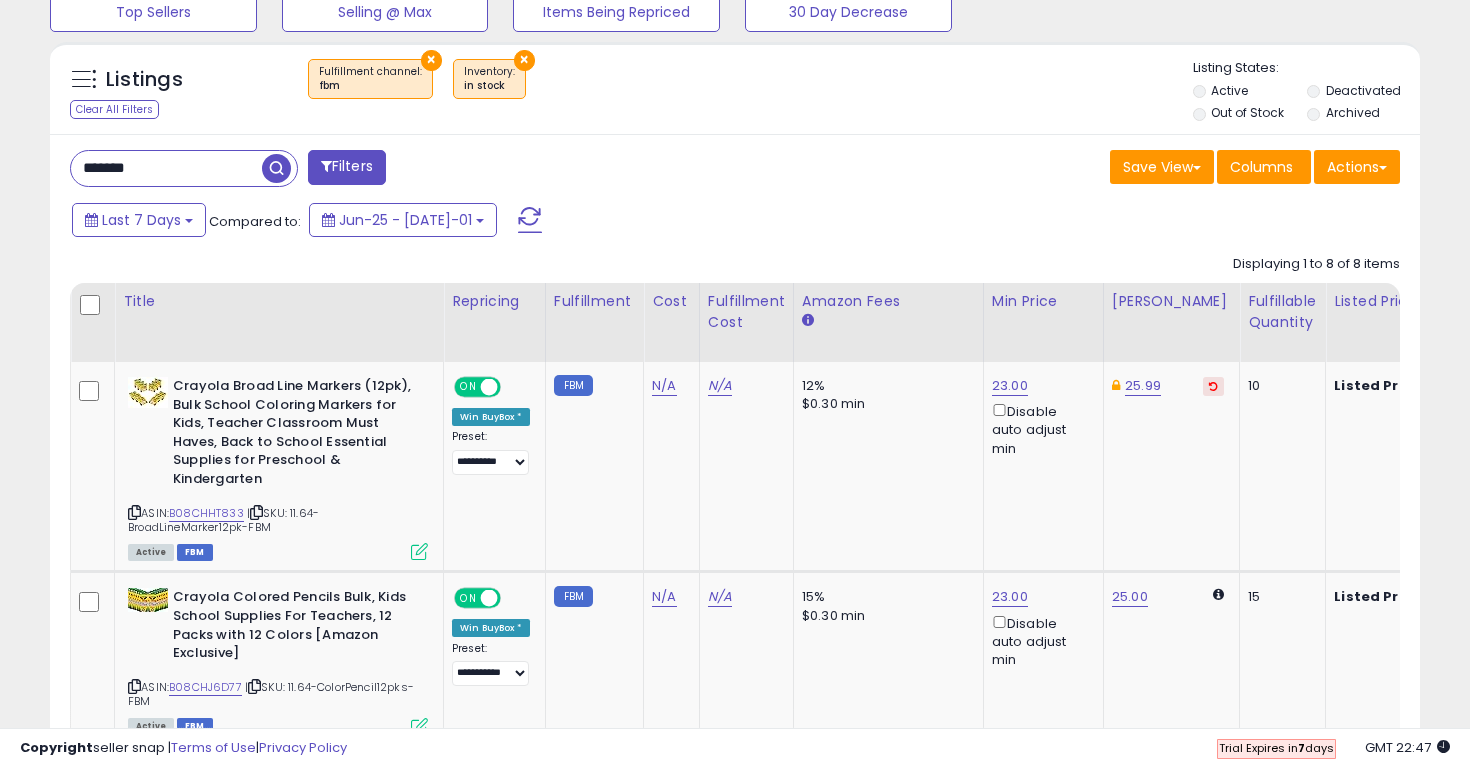 scroll, scrollTop: 762, scrollLeft: 0, axis: vertical 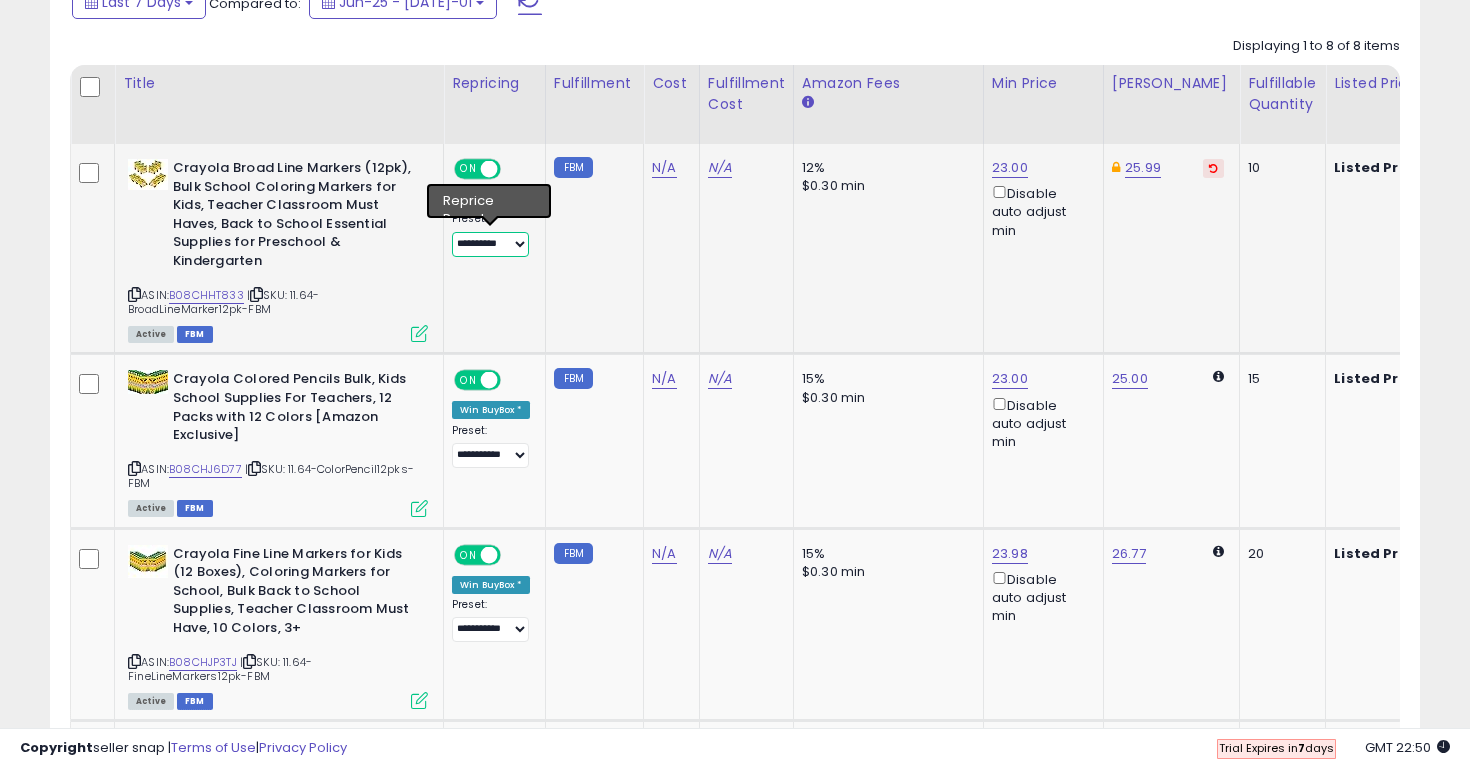 click on "**********" at bounding box center [490, 244] 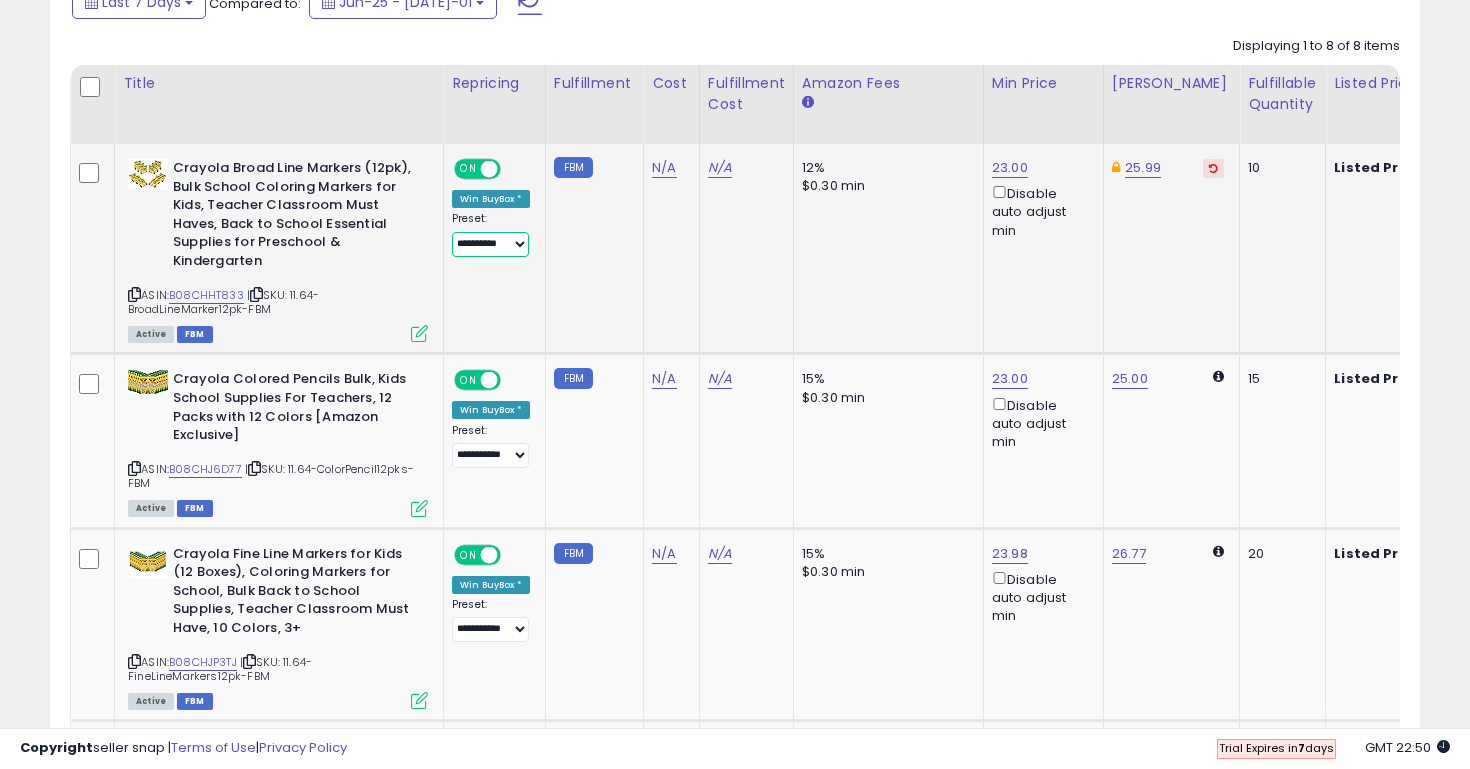 select on "******" 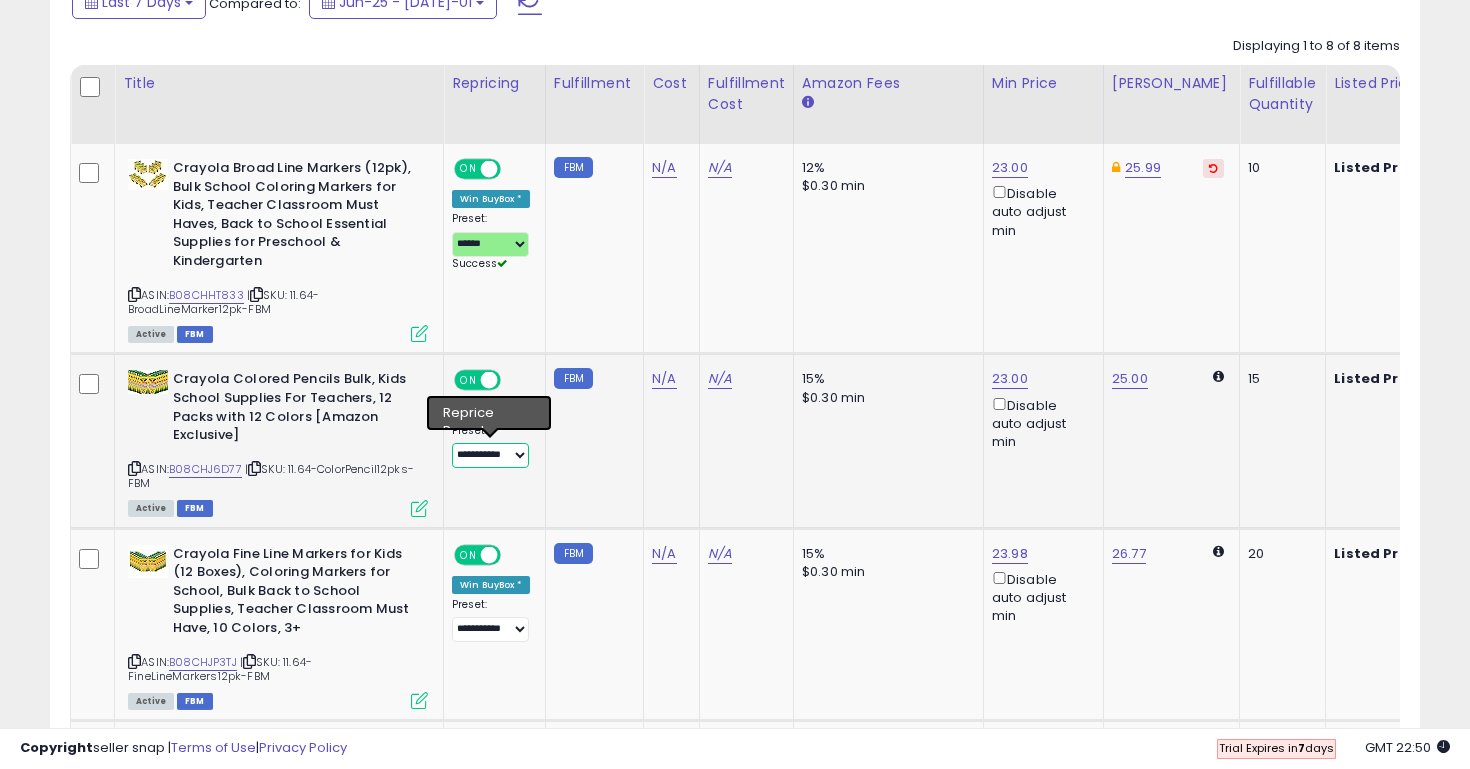 click on "**********" at bounding box center (490, 455) 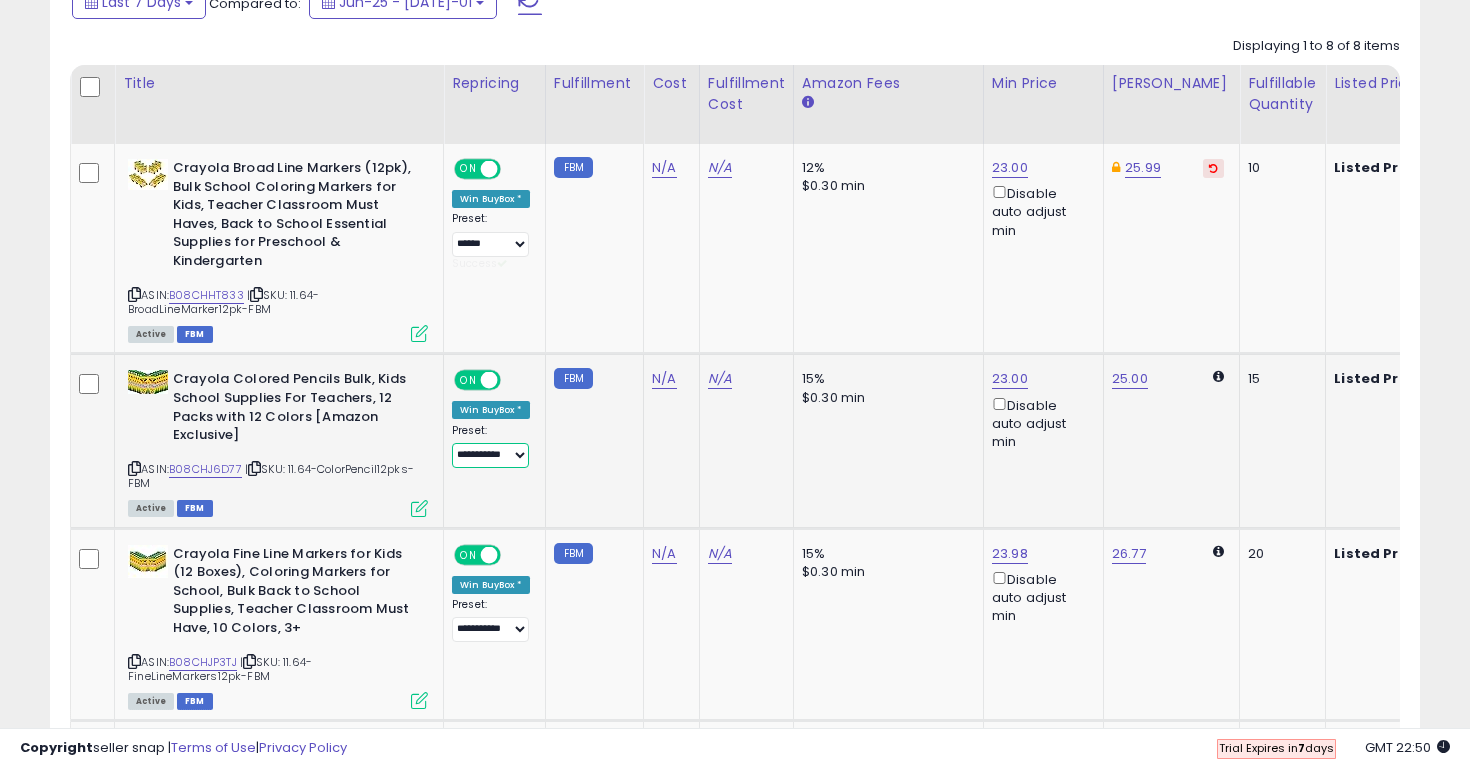 select on "******" 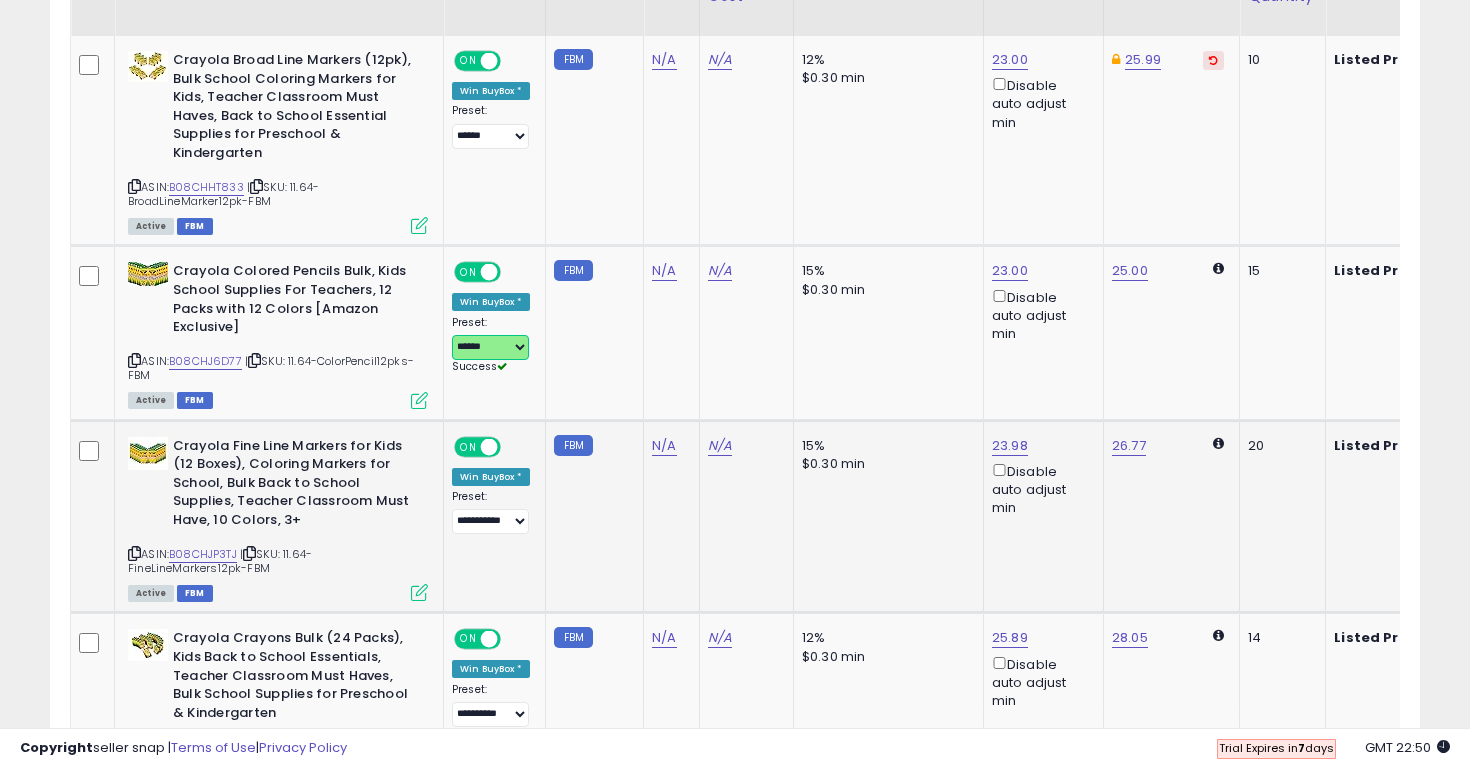 scroll, scrollTop: 1024, scrollLeft: 0, axis: vertical 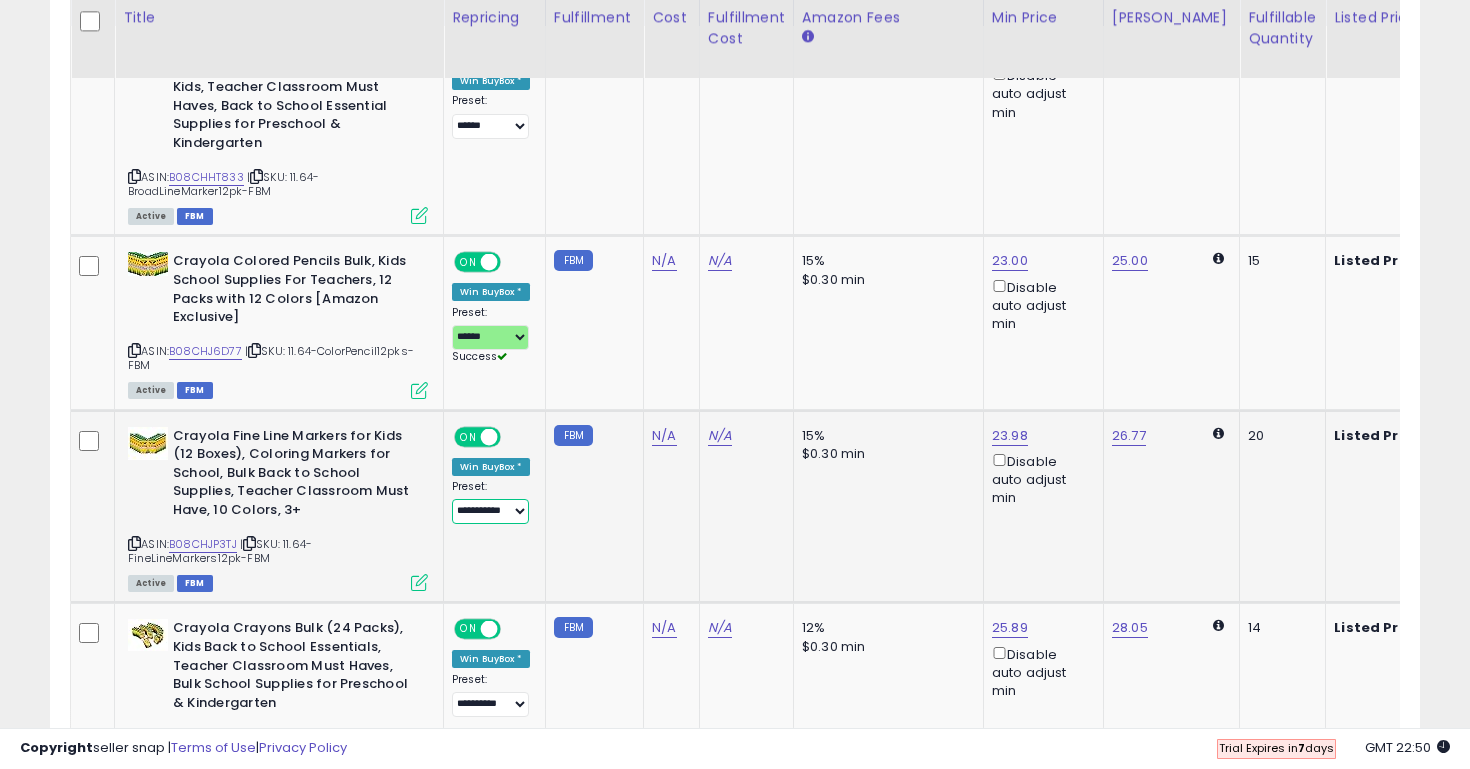 click on "**********" at bounding box center (490, 511) 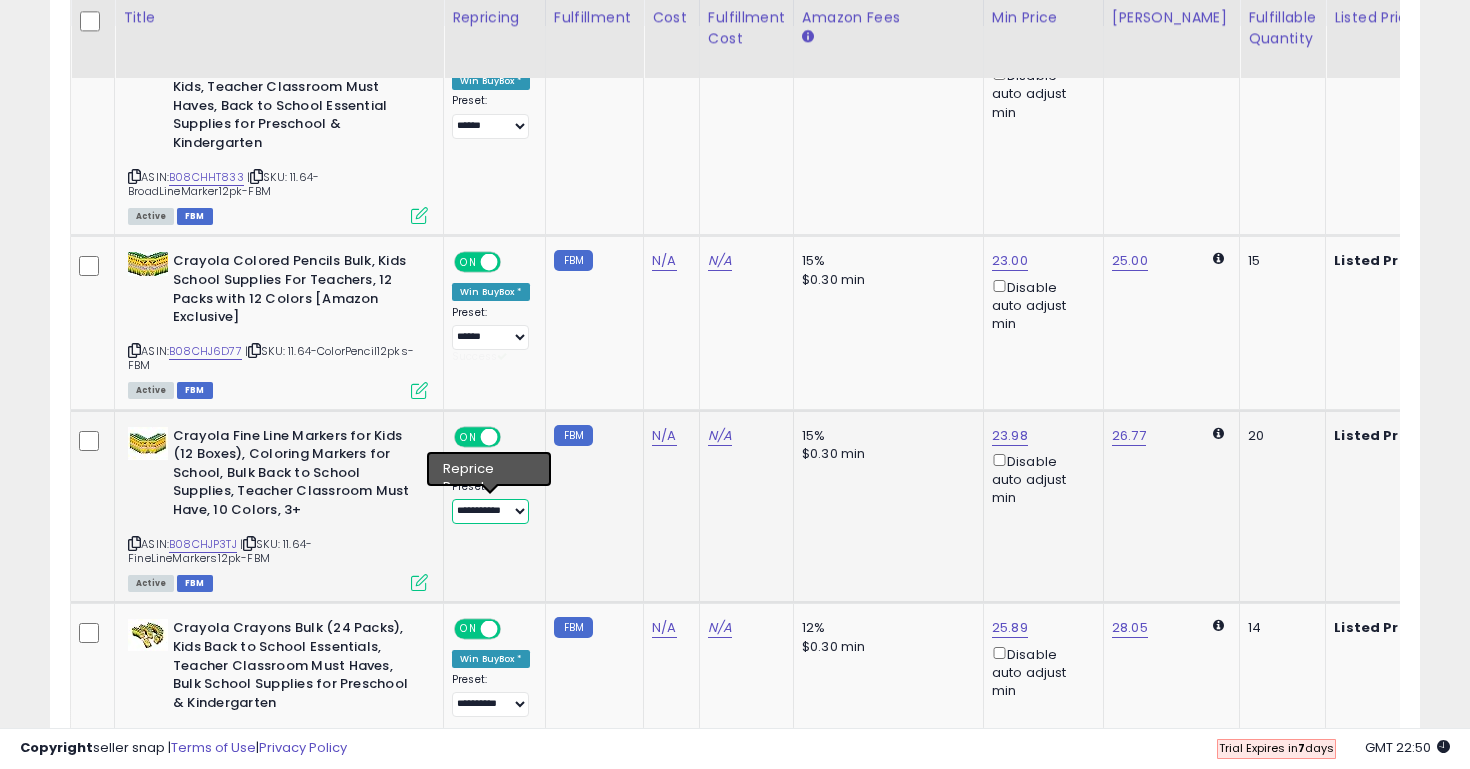 select on "******" 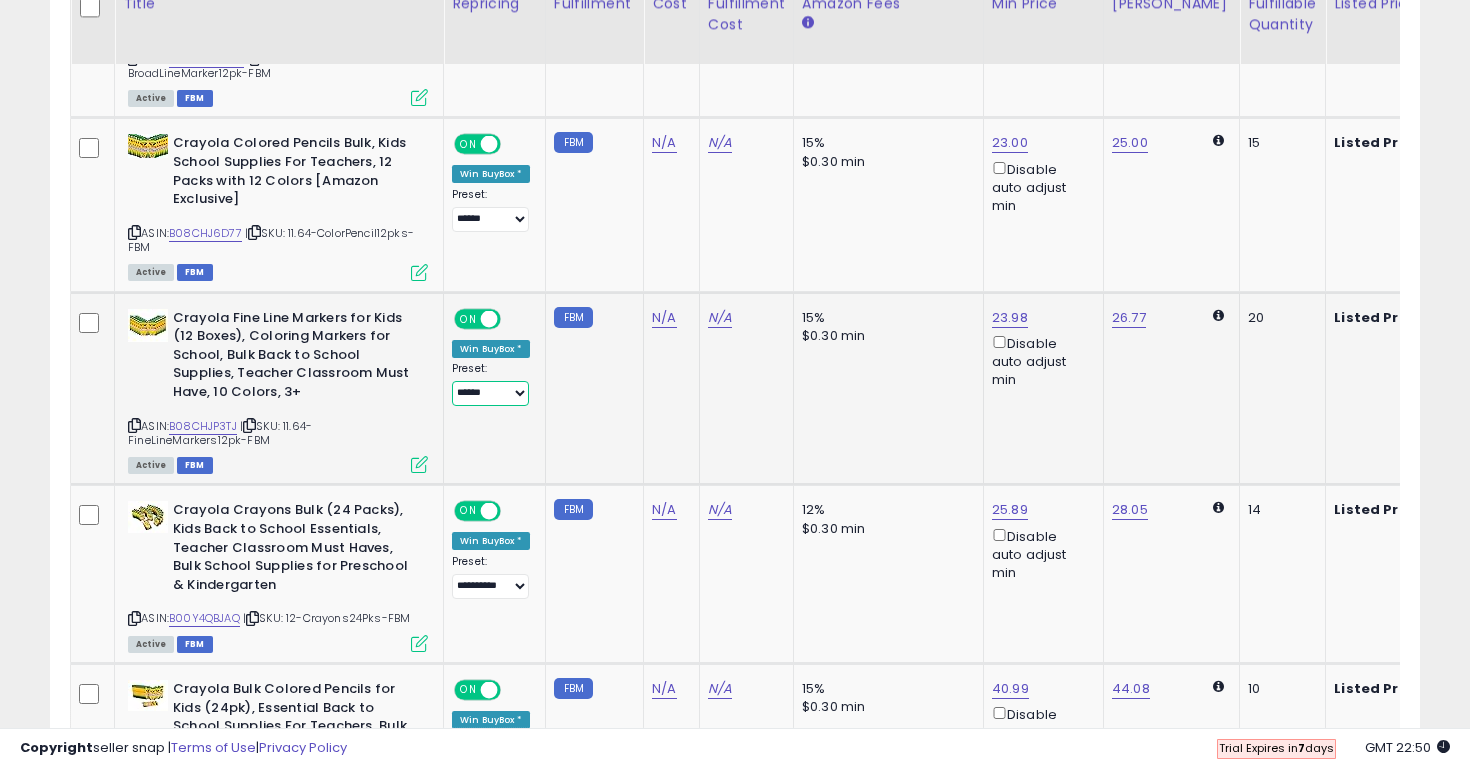 scroll, scrollTop: 1188, scrollLeft: 0, axis: vertical 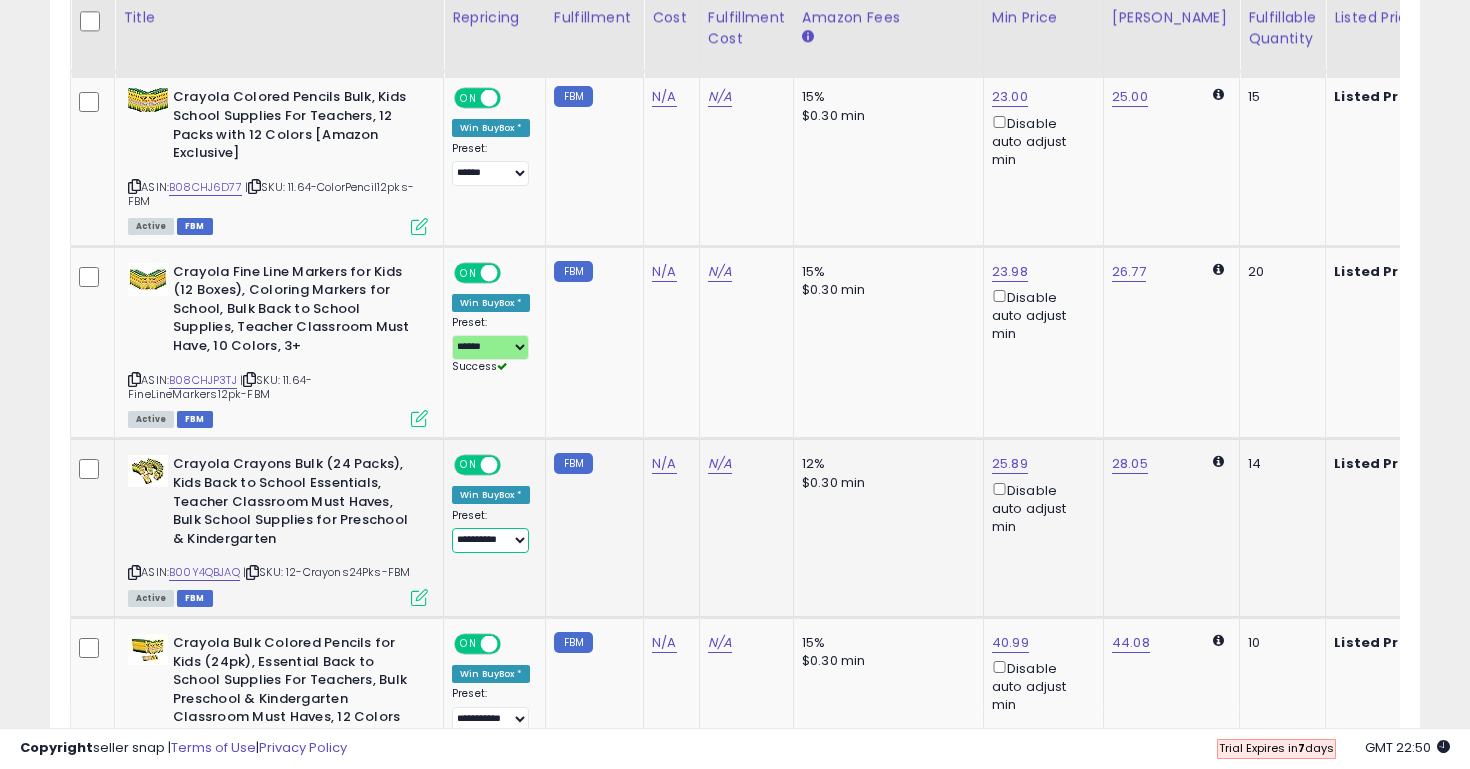 click on "**********" at bounding box center [490, 540] 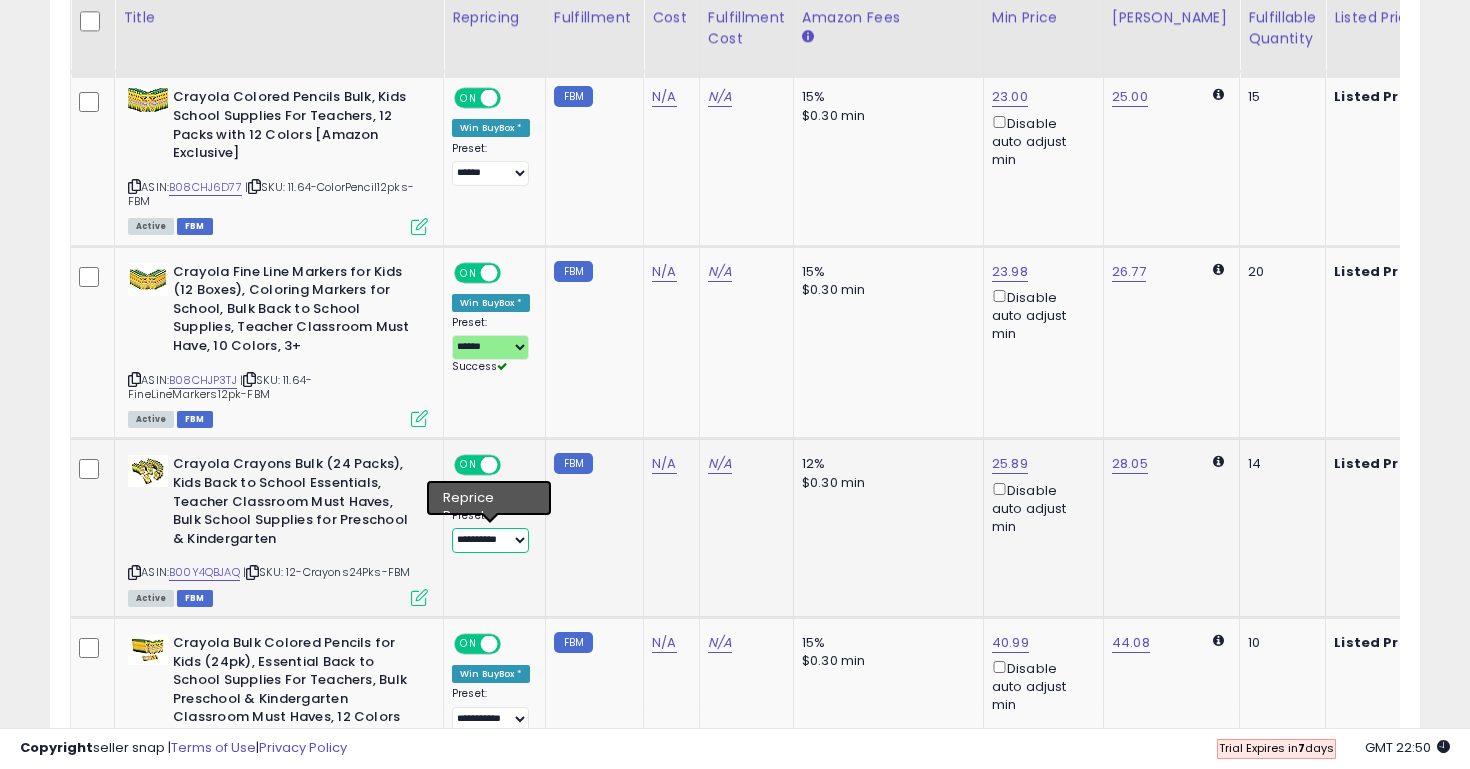 select on "******" 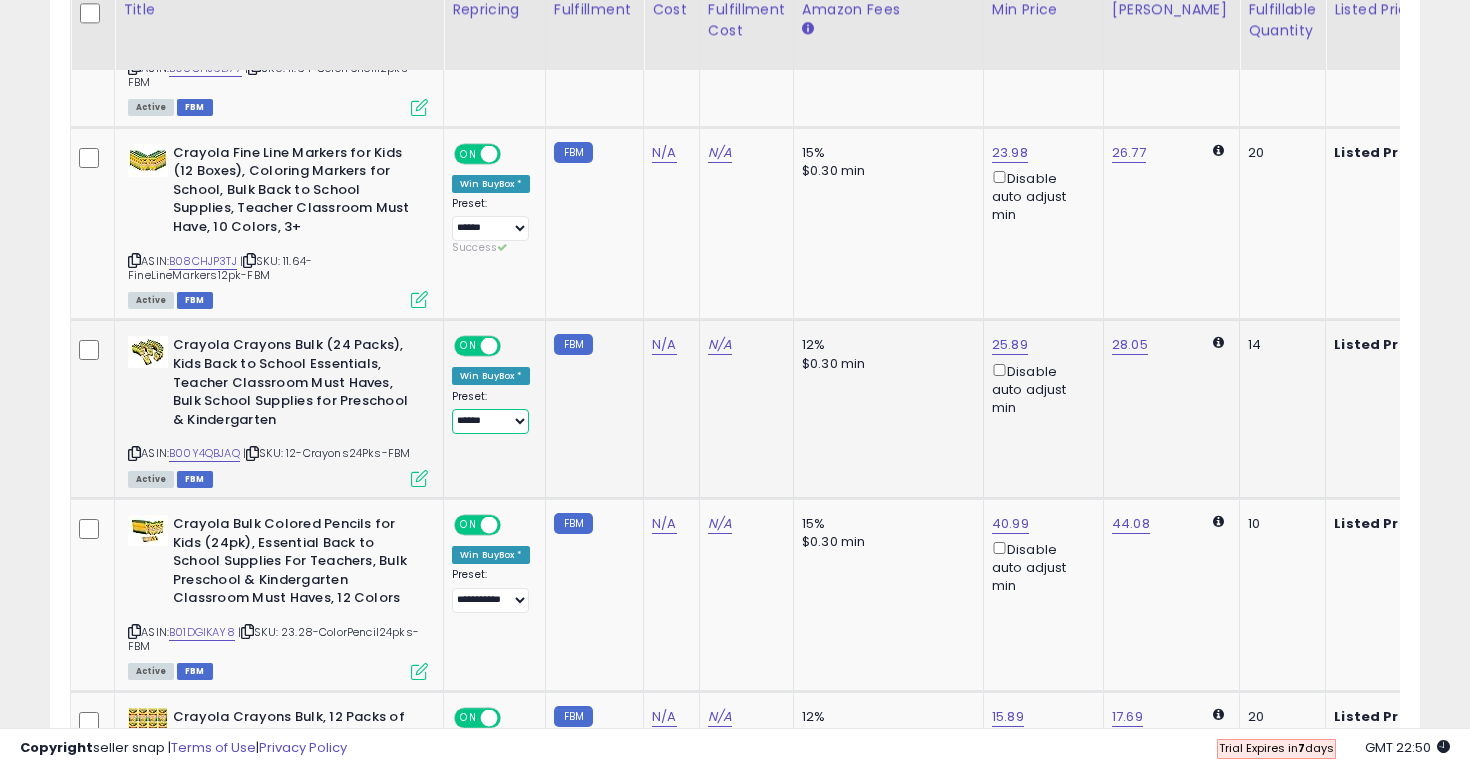 scroll, scrollTop: 1408, scrollLeft: 0, axis: vertical 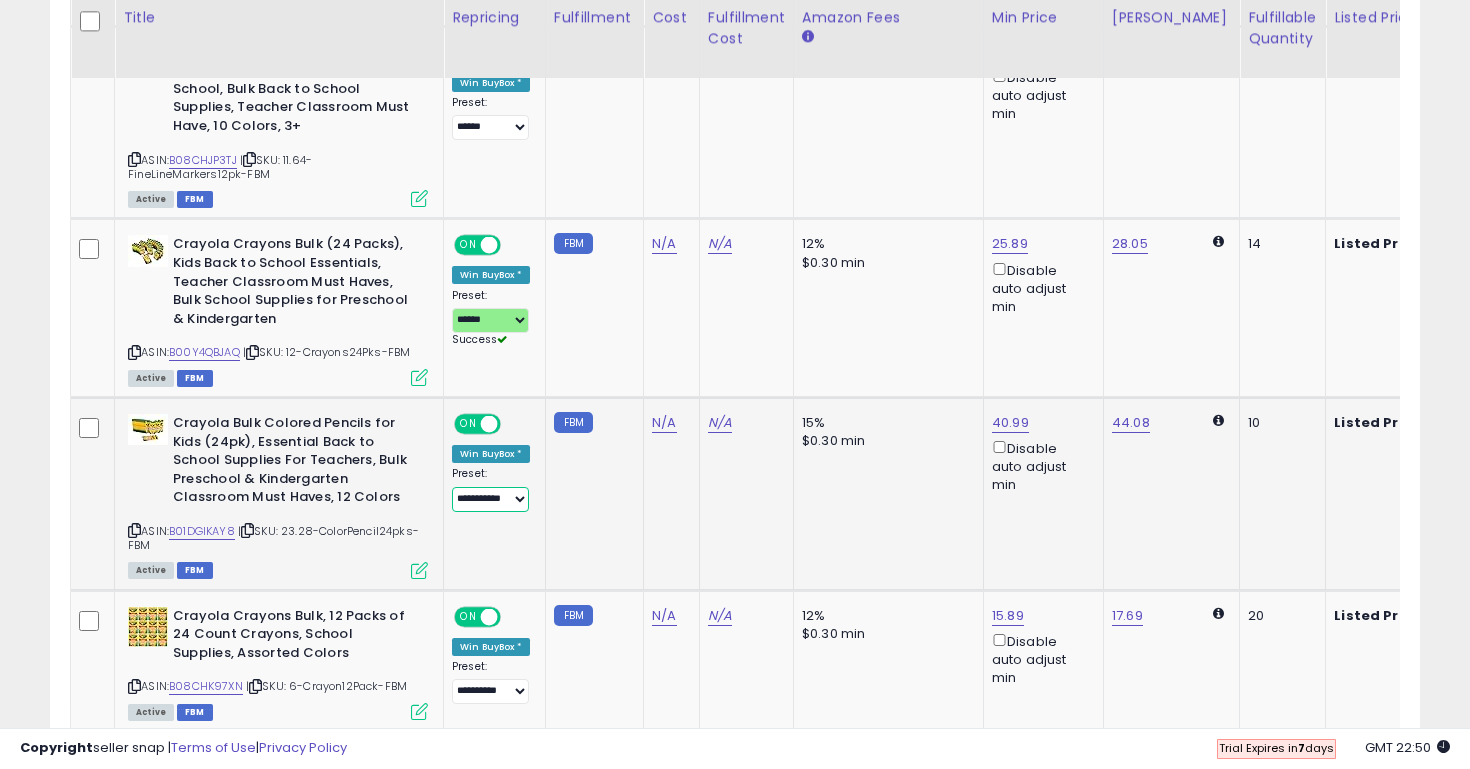 click on "**********" at bounding box center (490, 499) 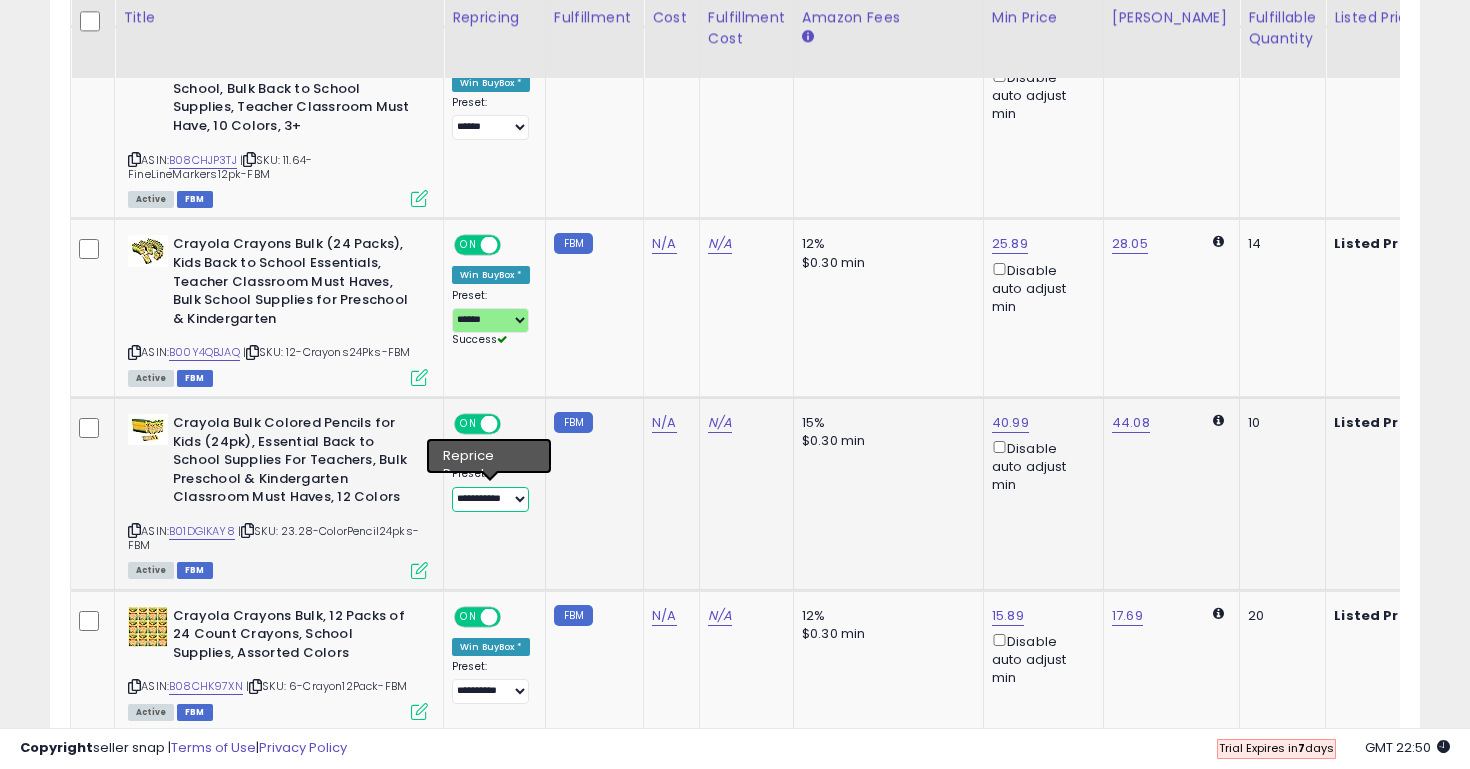 select on "******" 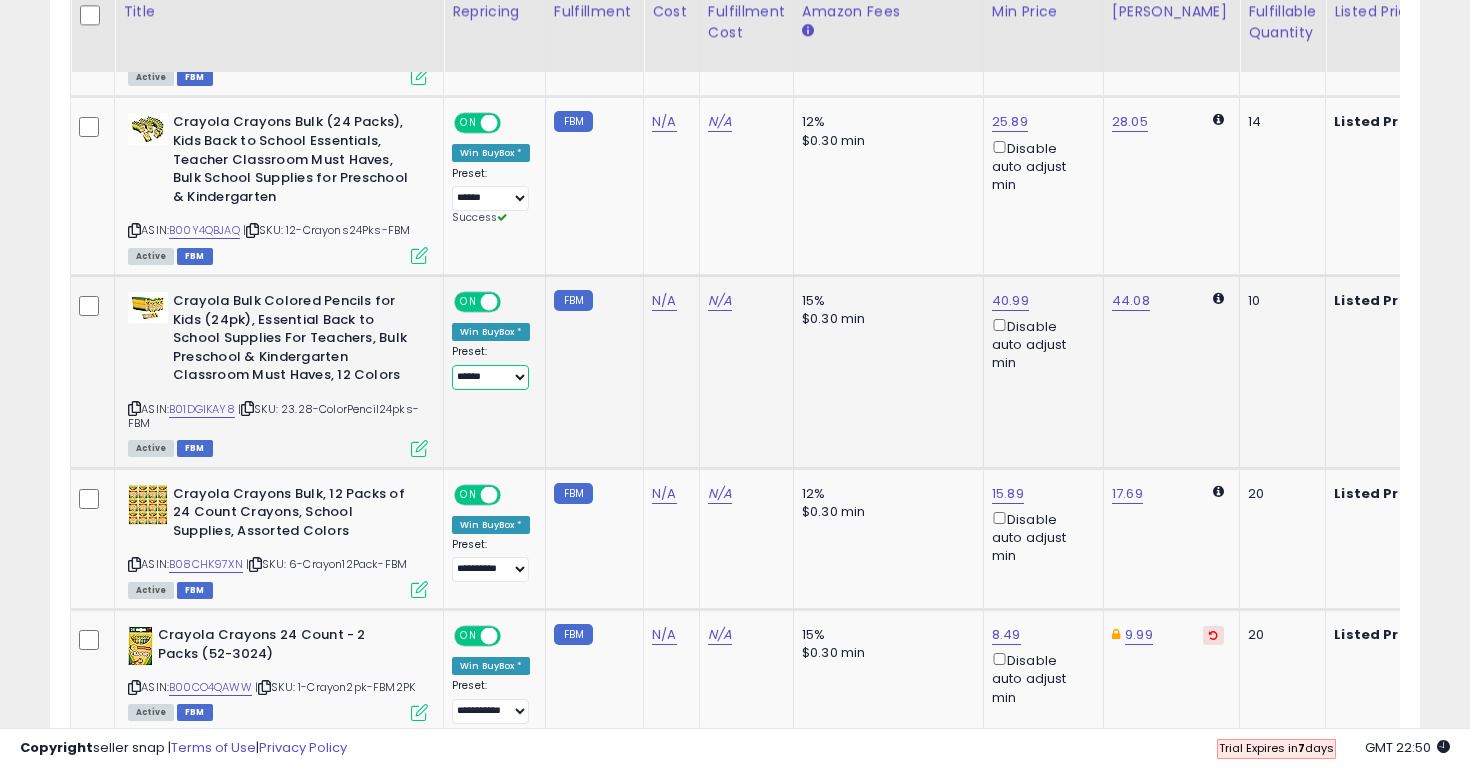 scroll, scrollTop: 1601, scrollLeft: 0, axis: vertical 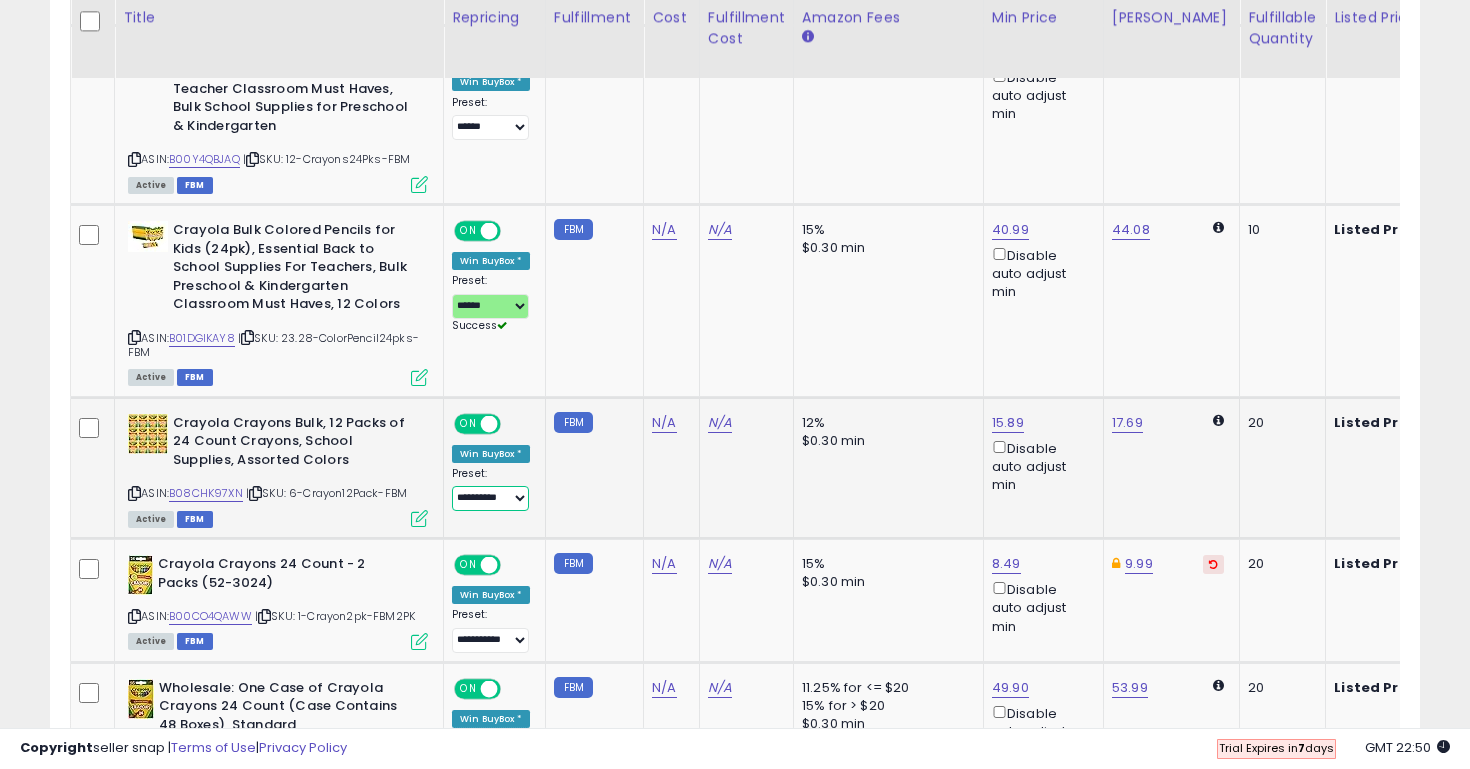 click on "**********" at bounding box center (490, 498) 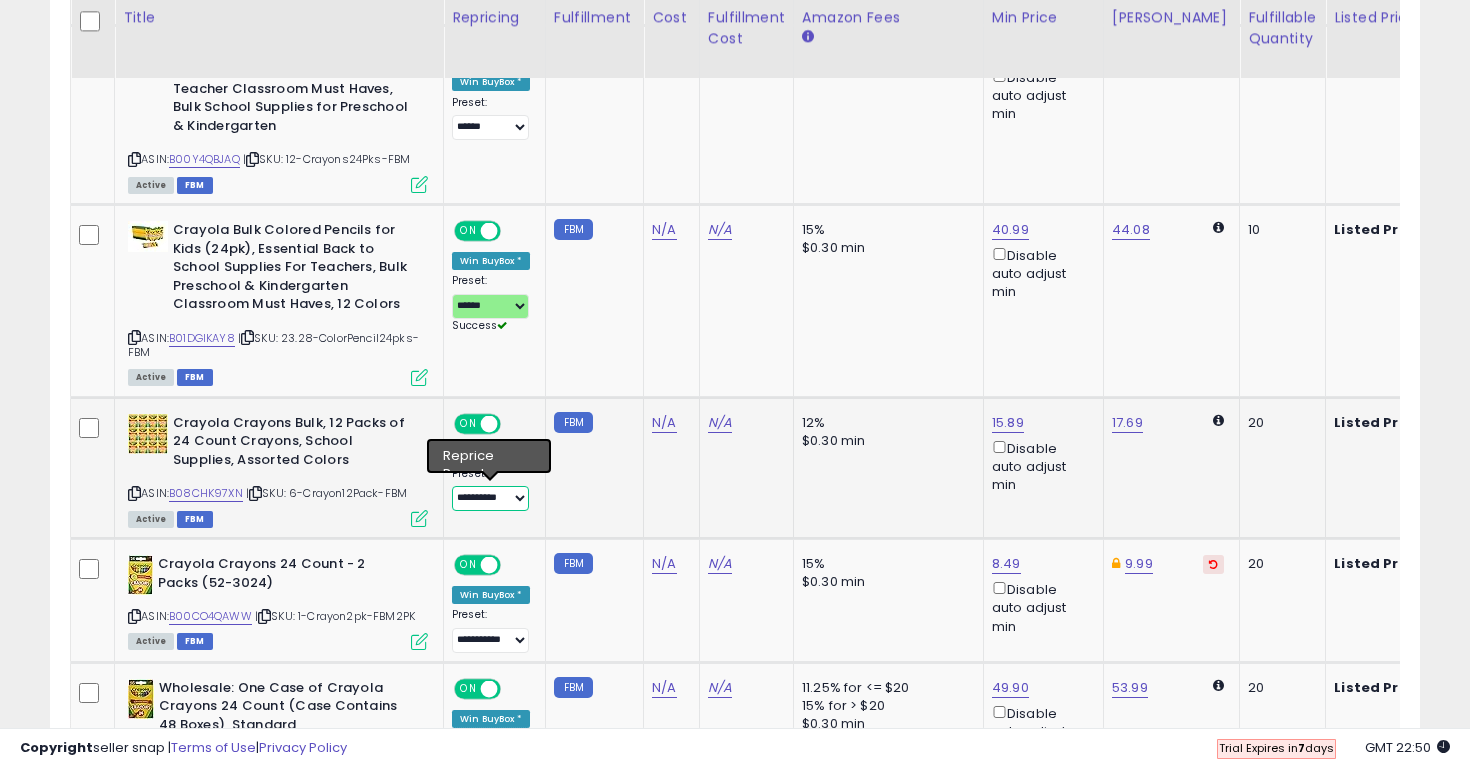 select on "******" 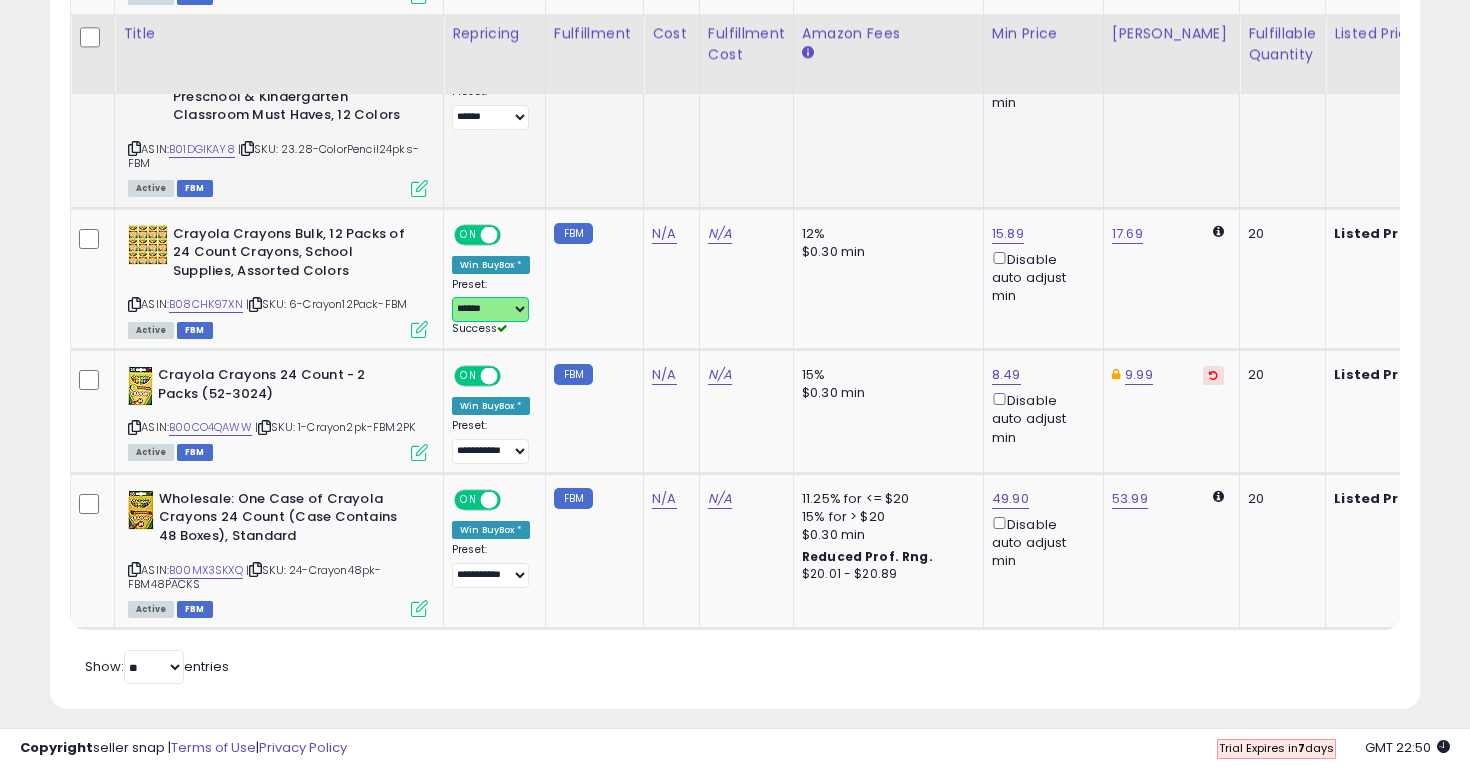 scroll, scrollTop: 1806, scrollLeft: 0, axis: vertical 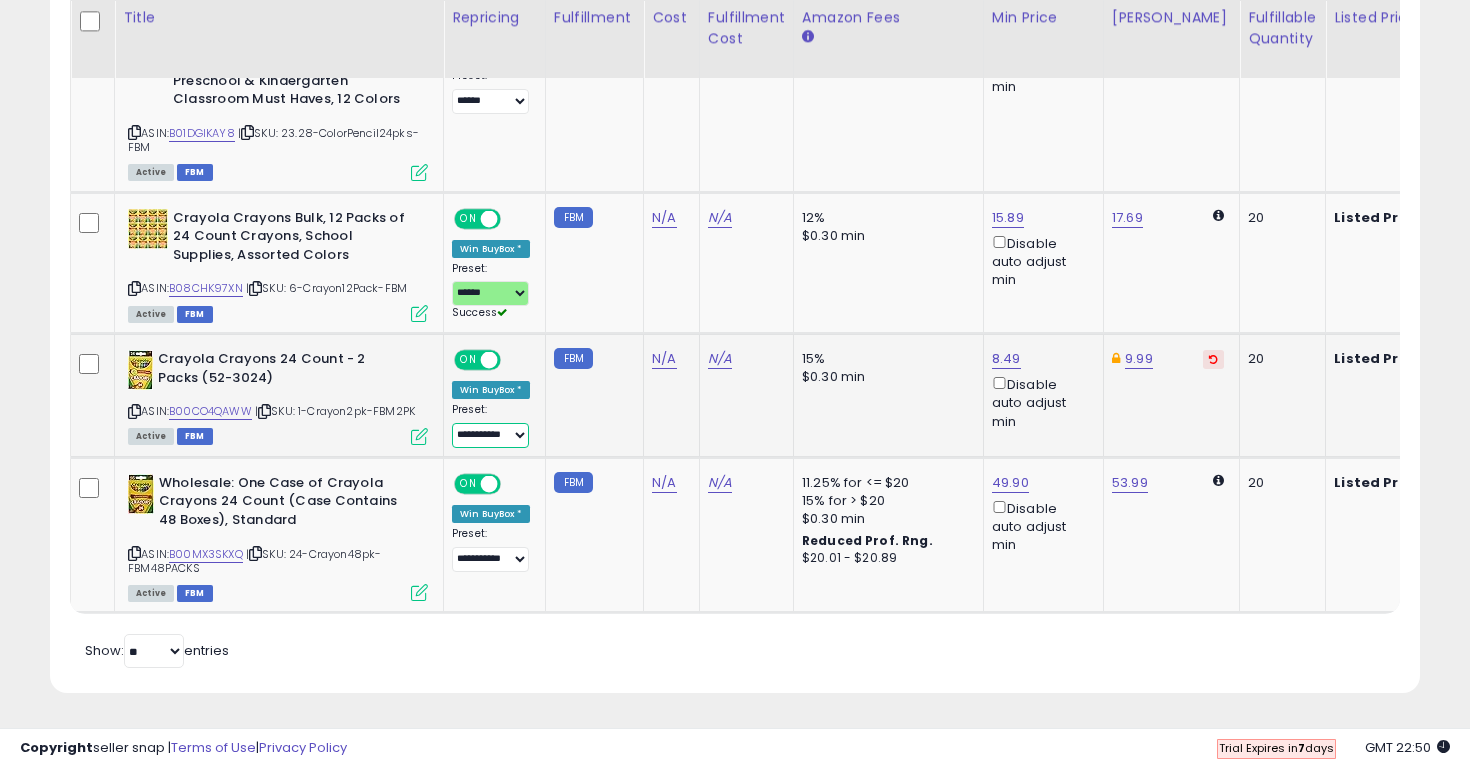 click on "**********" at bounding box center [490, 435] 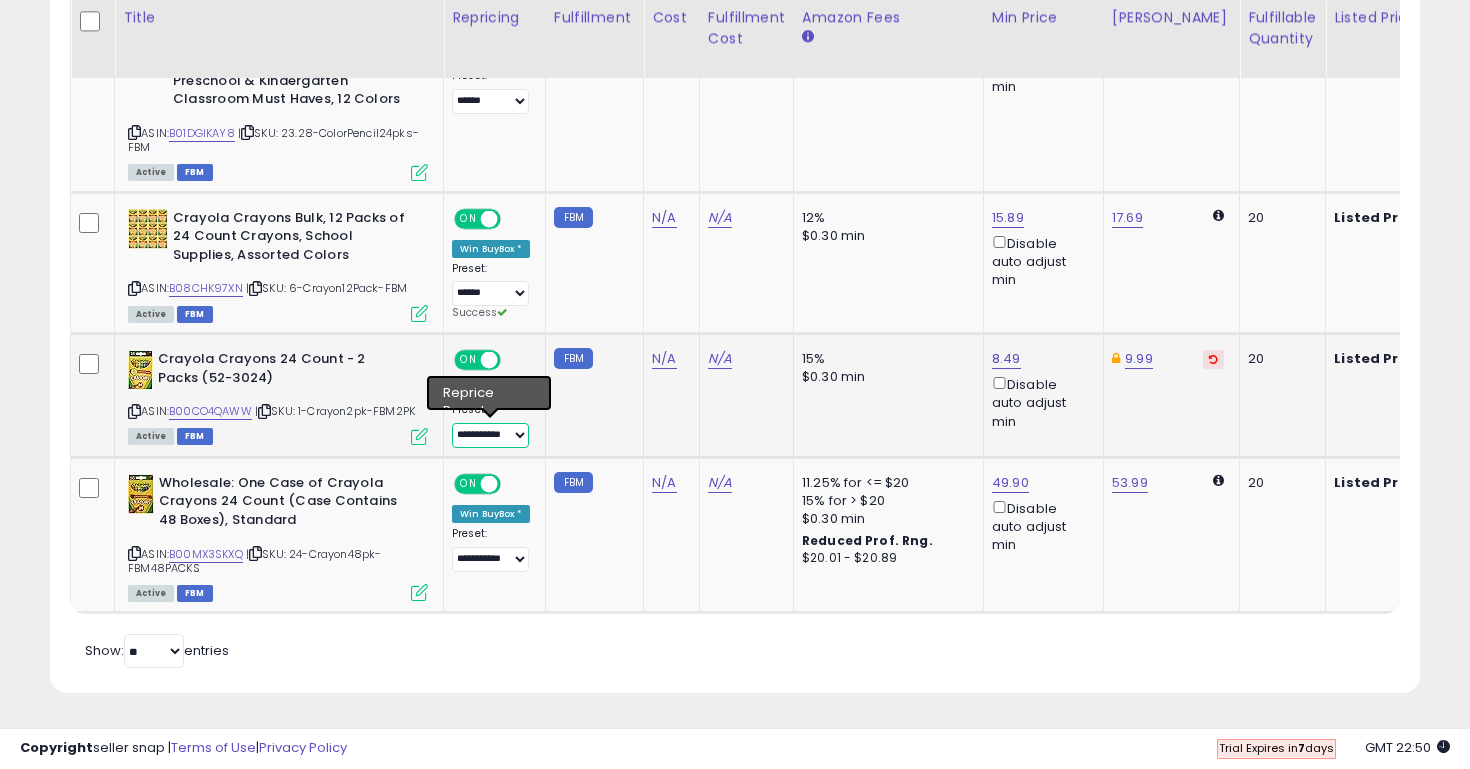 select on "******" 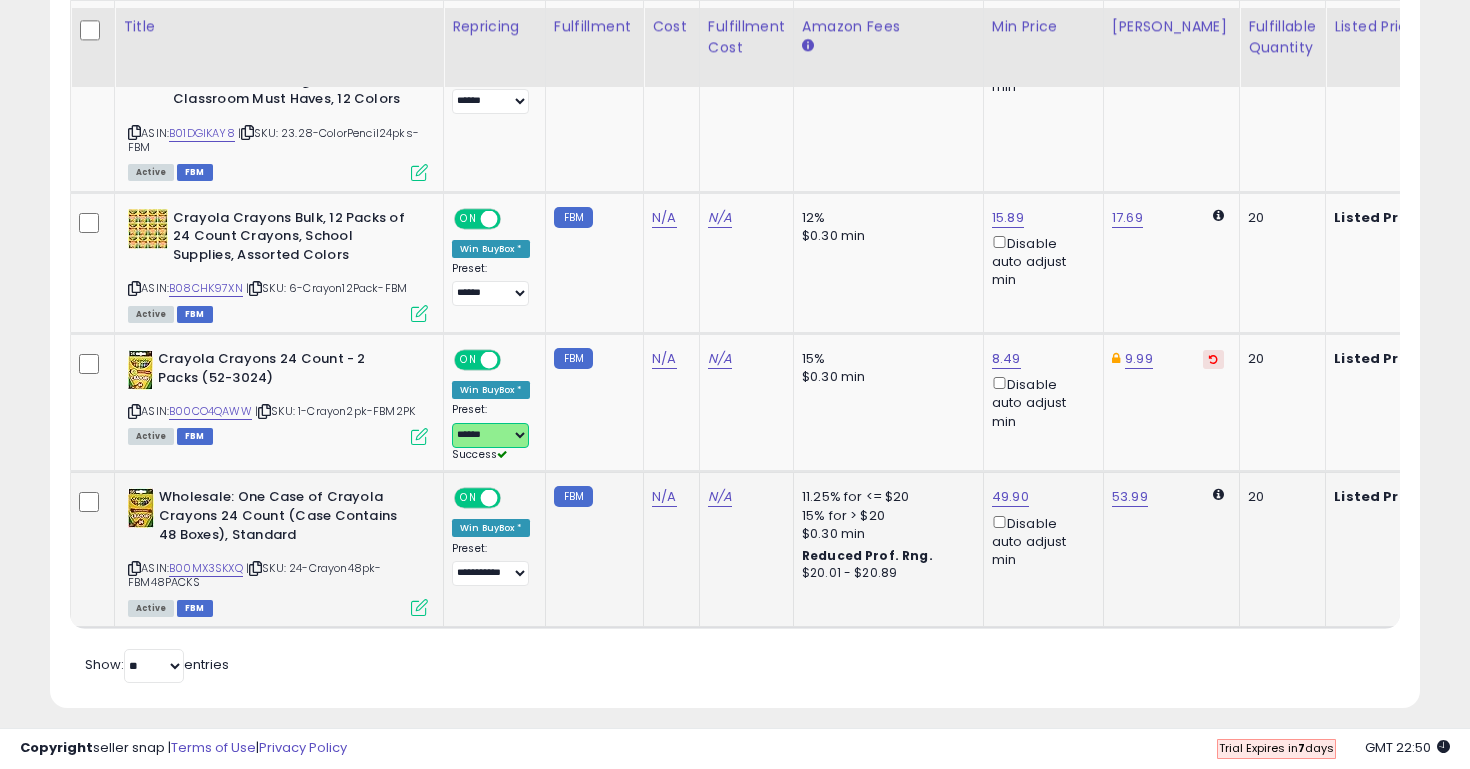 scroll, scrollTop: 1820, scrollLeft: 0, axis: vertical 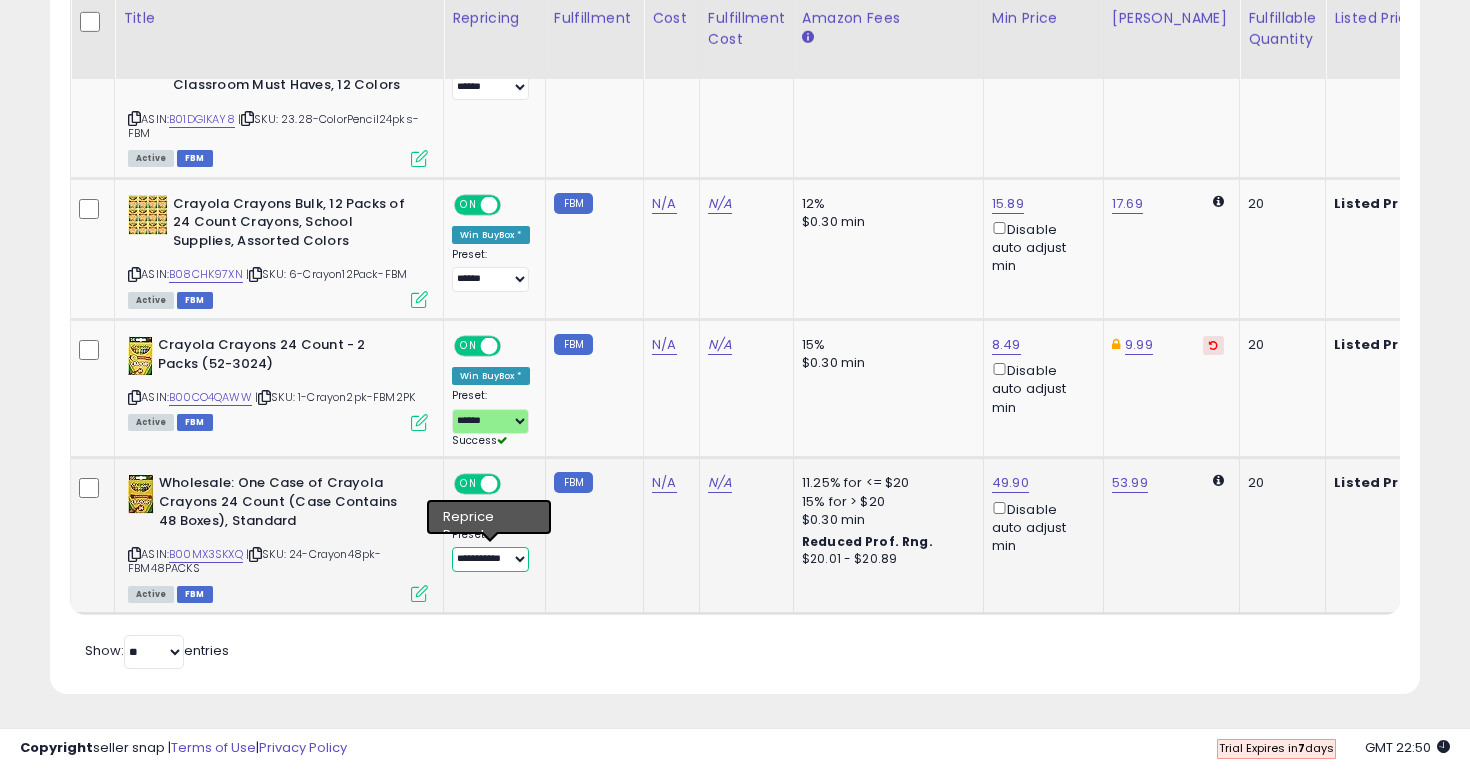 click on "**********" at bounding box center [490, 559] 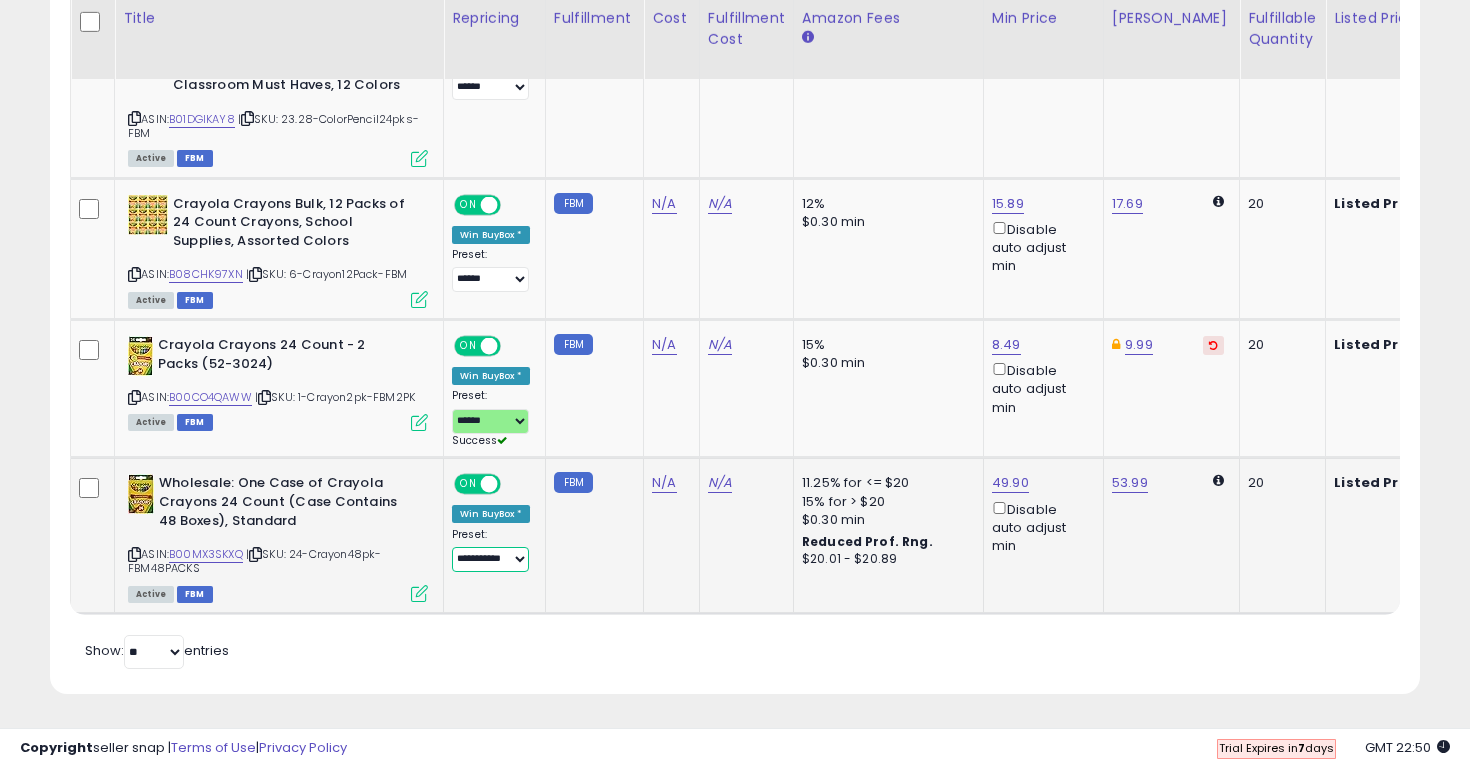 select on "******" 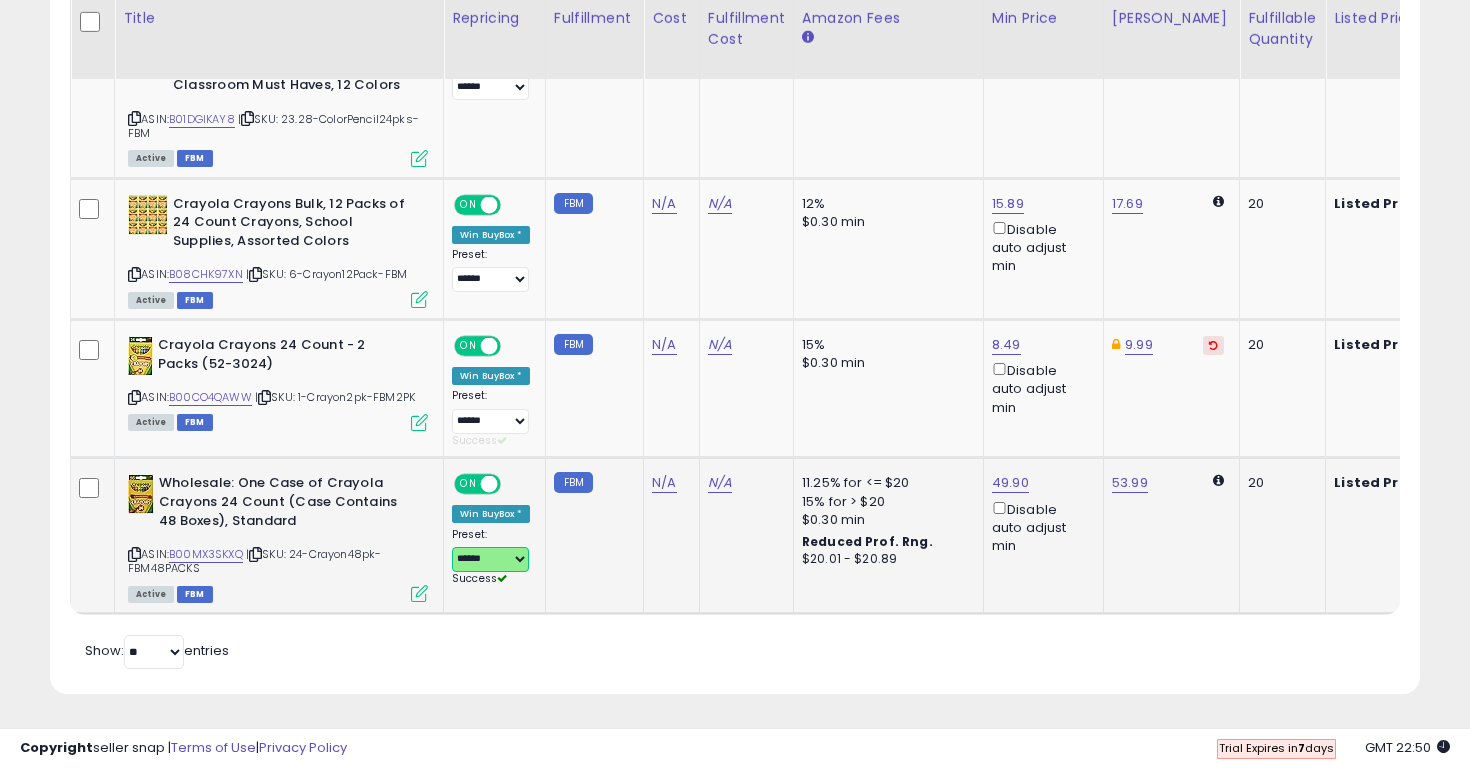 scroll, scrollTop: 1806, scrollLeft: 0, axis: vertical 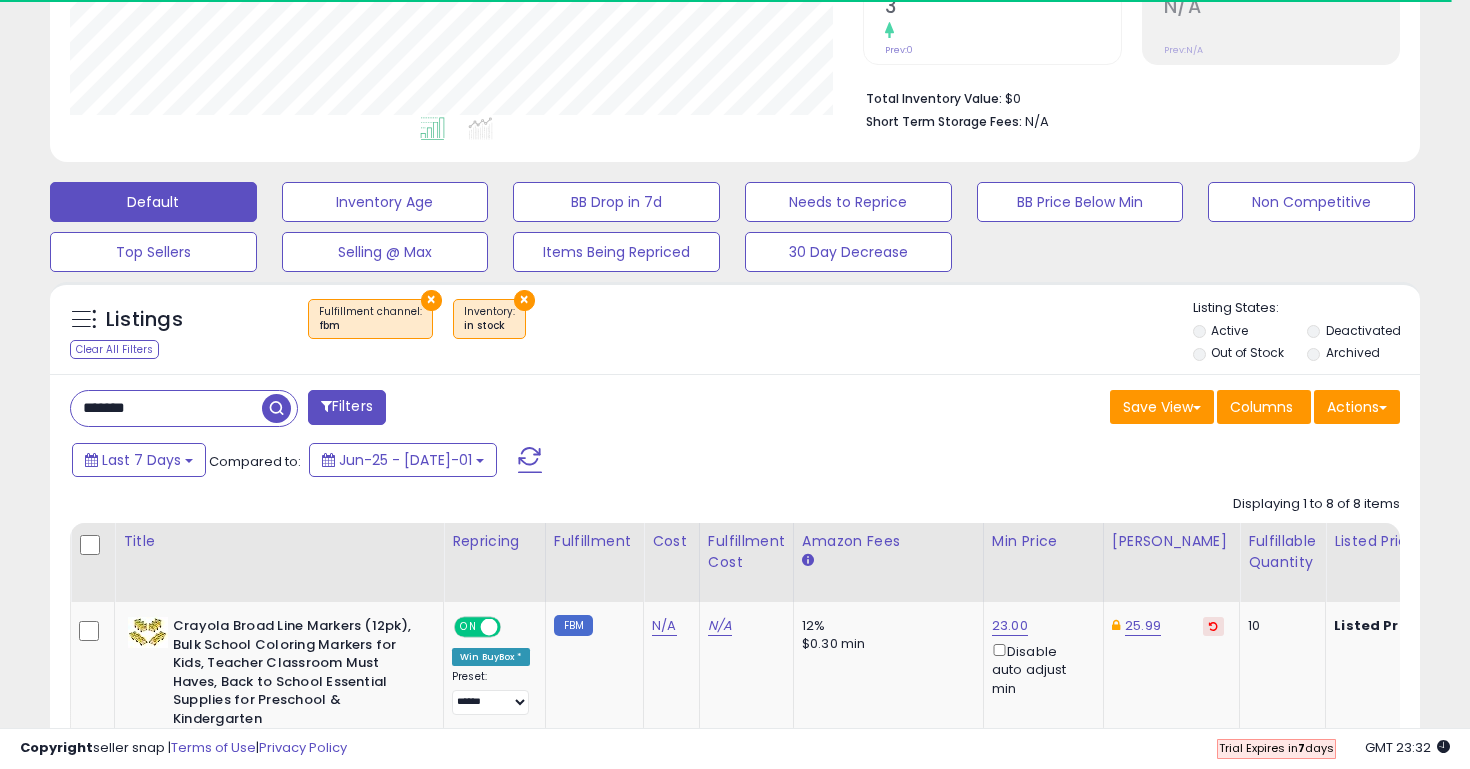click on "×" at bounding box center [431, 300] 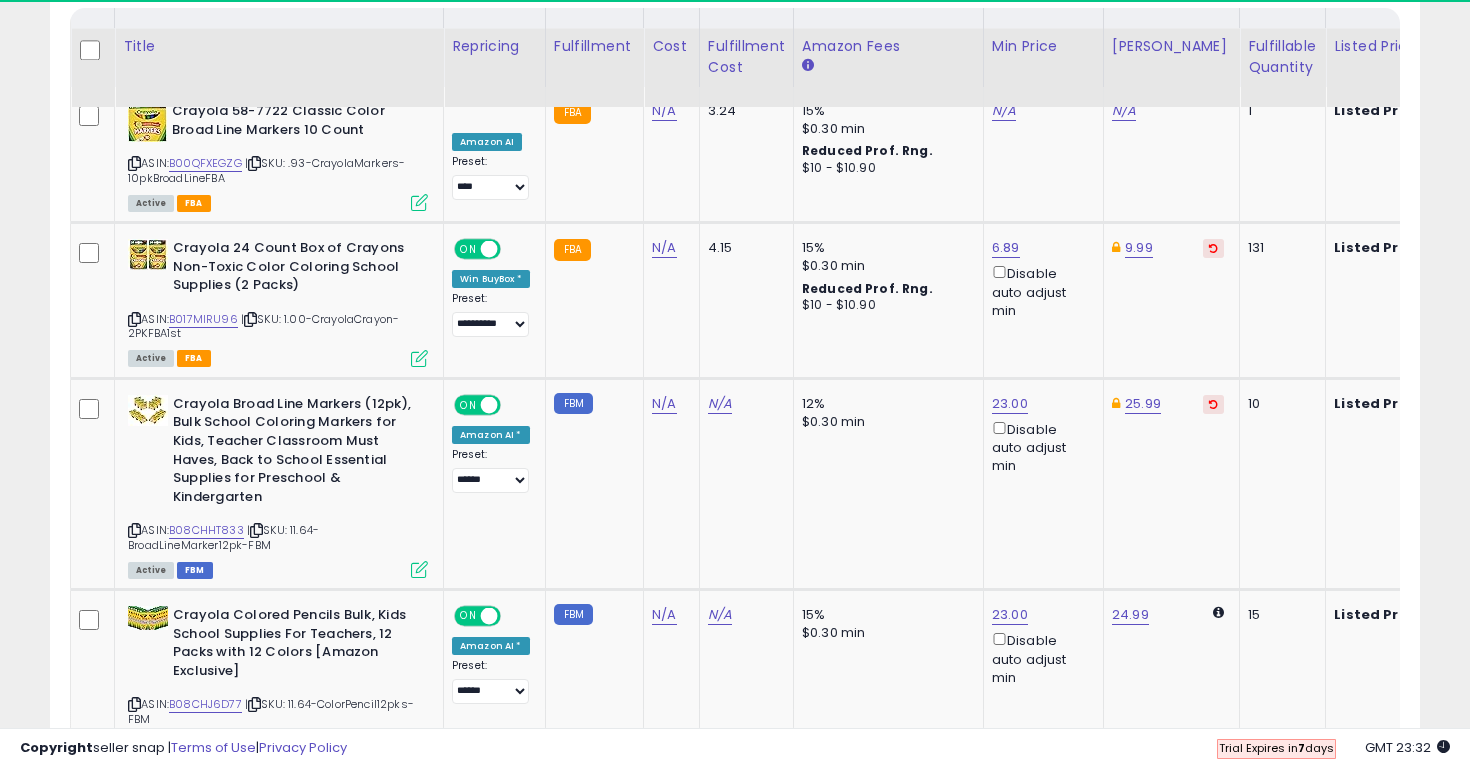 scroll, scrollTop: 911, scrollLeft: 0, axis: vertical 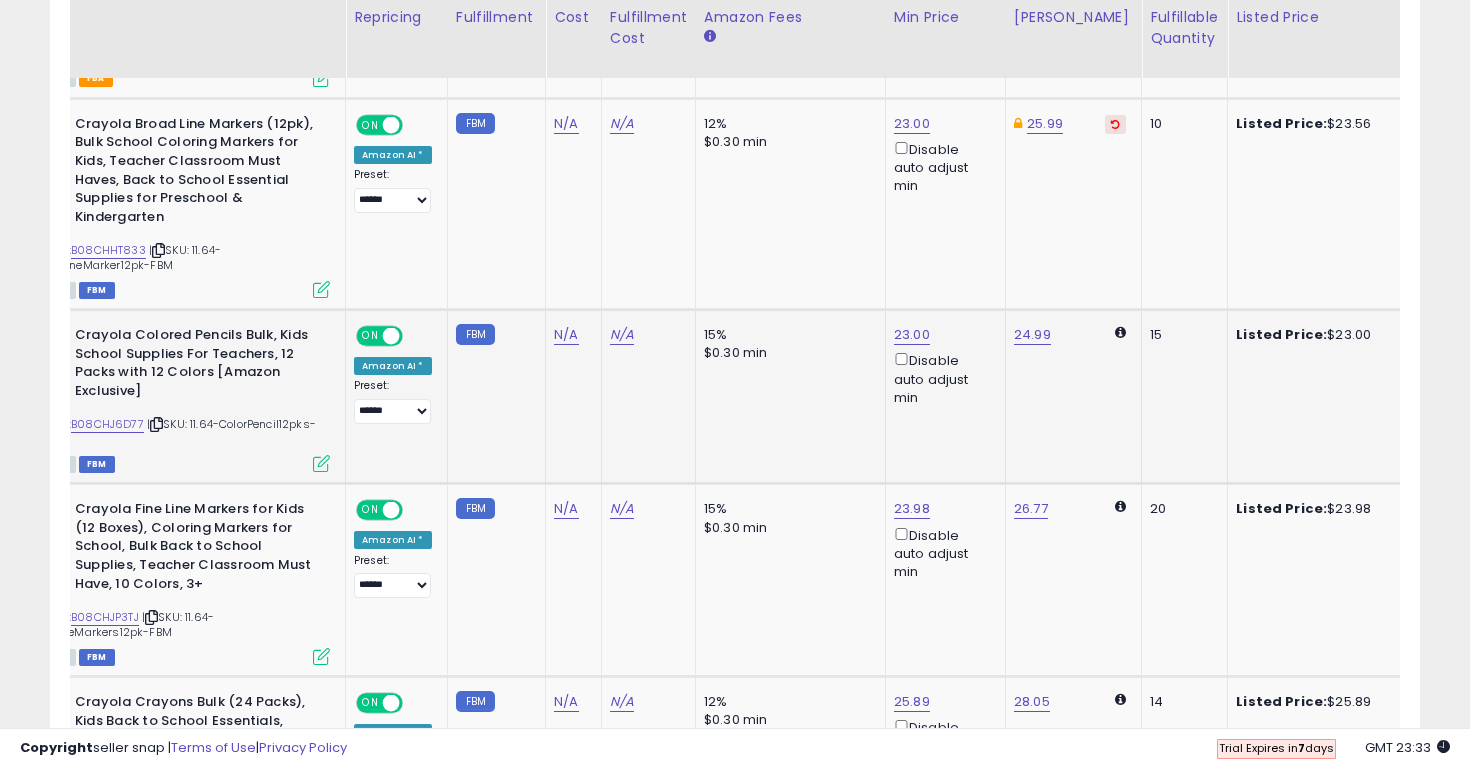click at bounding box center [391, 336] 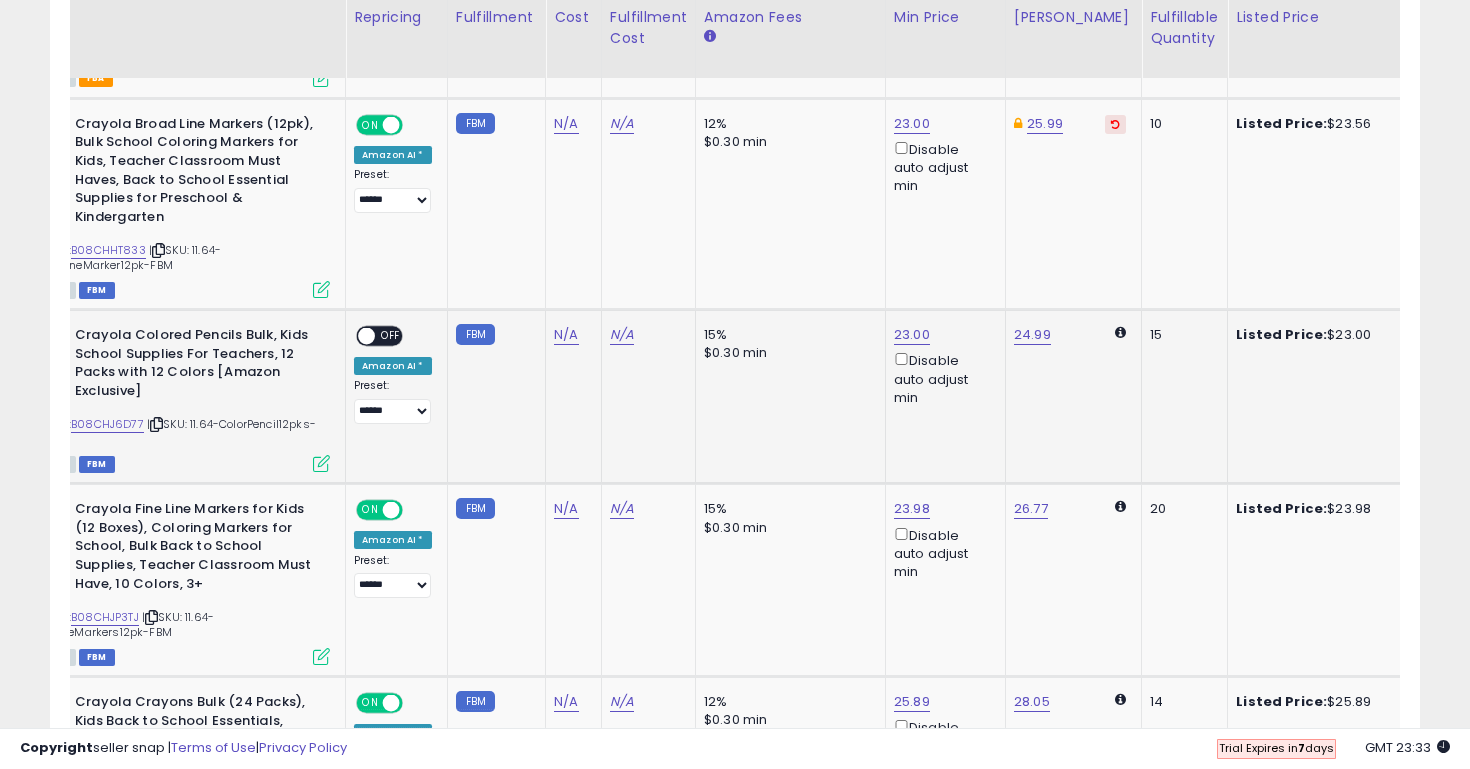 scroll, scrollTop: 0, scrollLeft: 0, axis: both 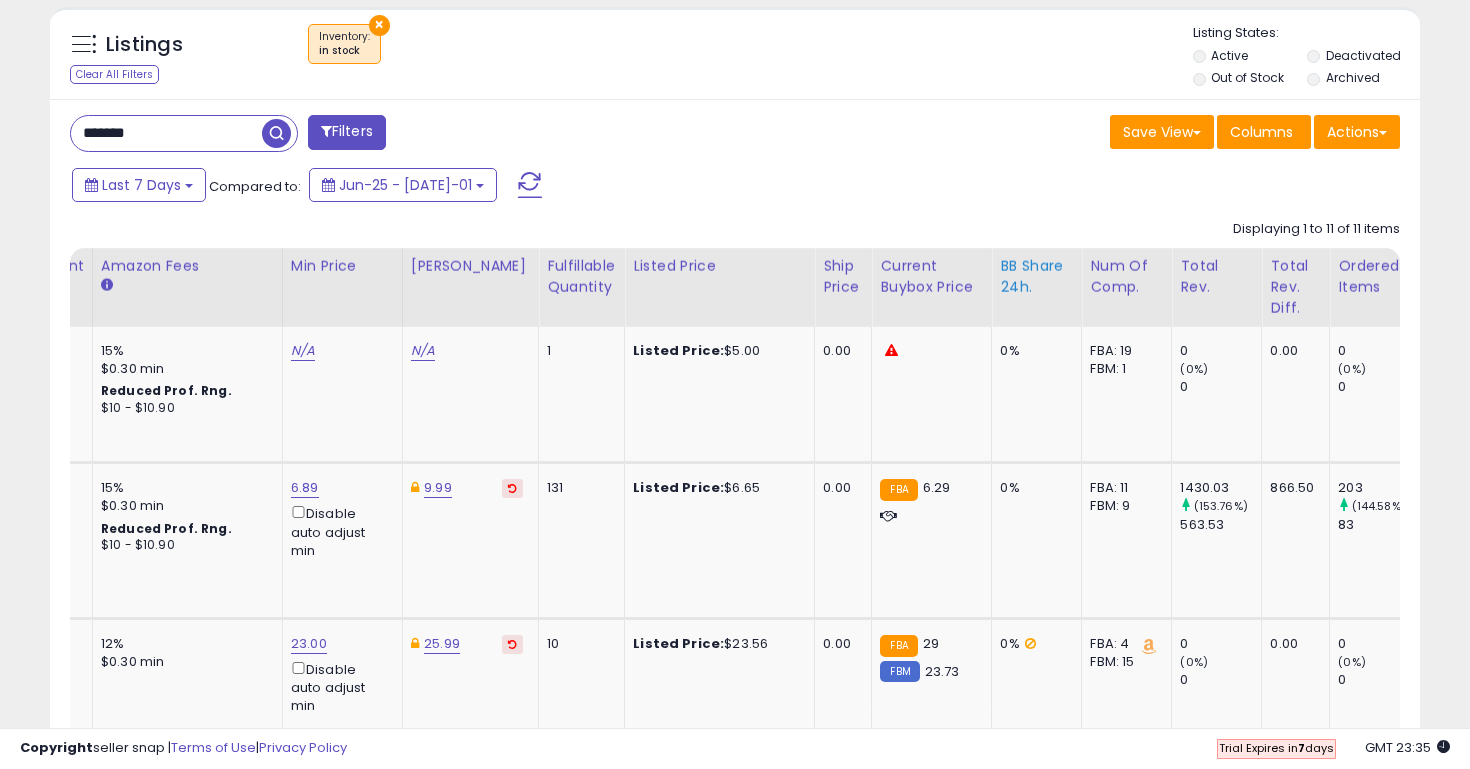 click on "BB Share 24h." at bounding box center (1036, 277) 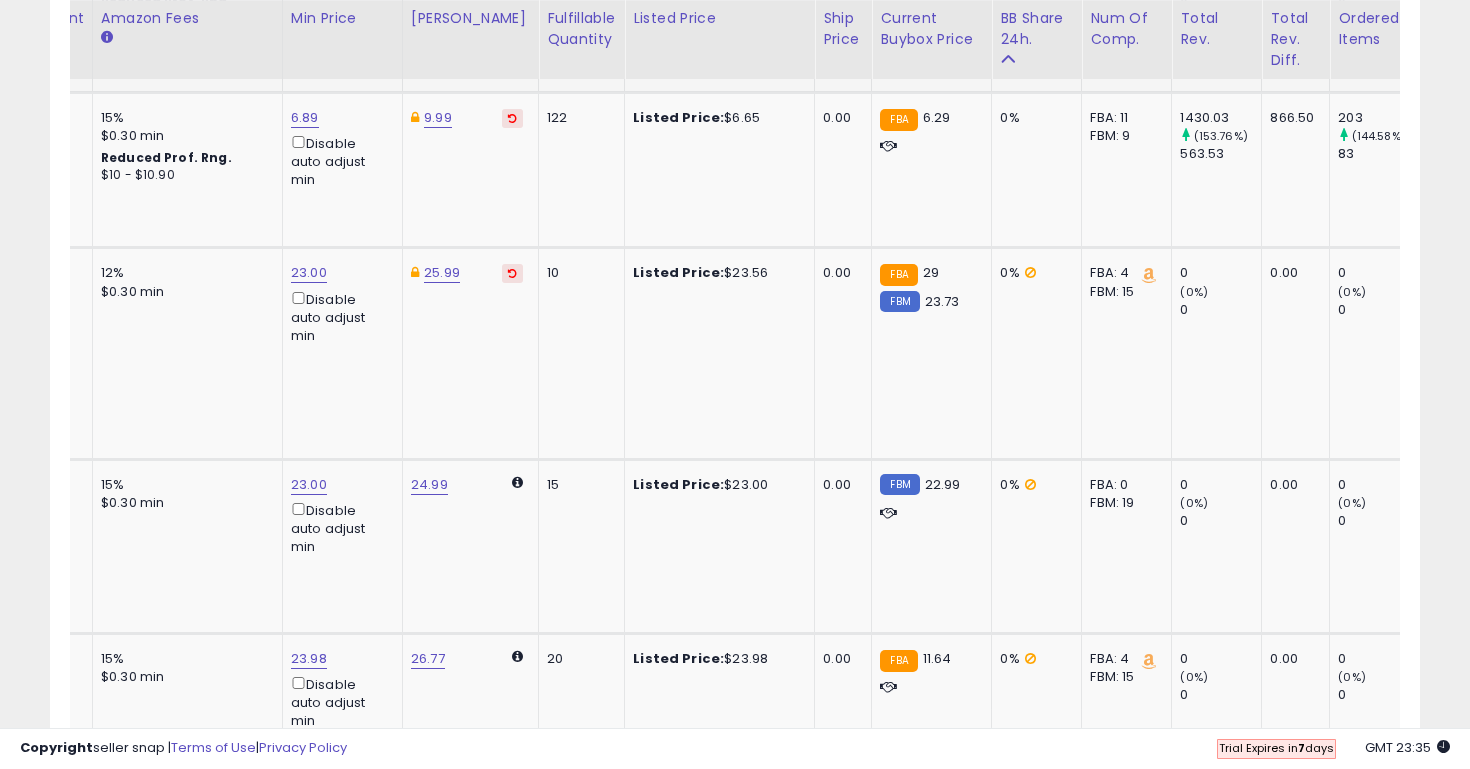 scroll, scrollTop: 1113, scrollLeft: 0, axis: vertical 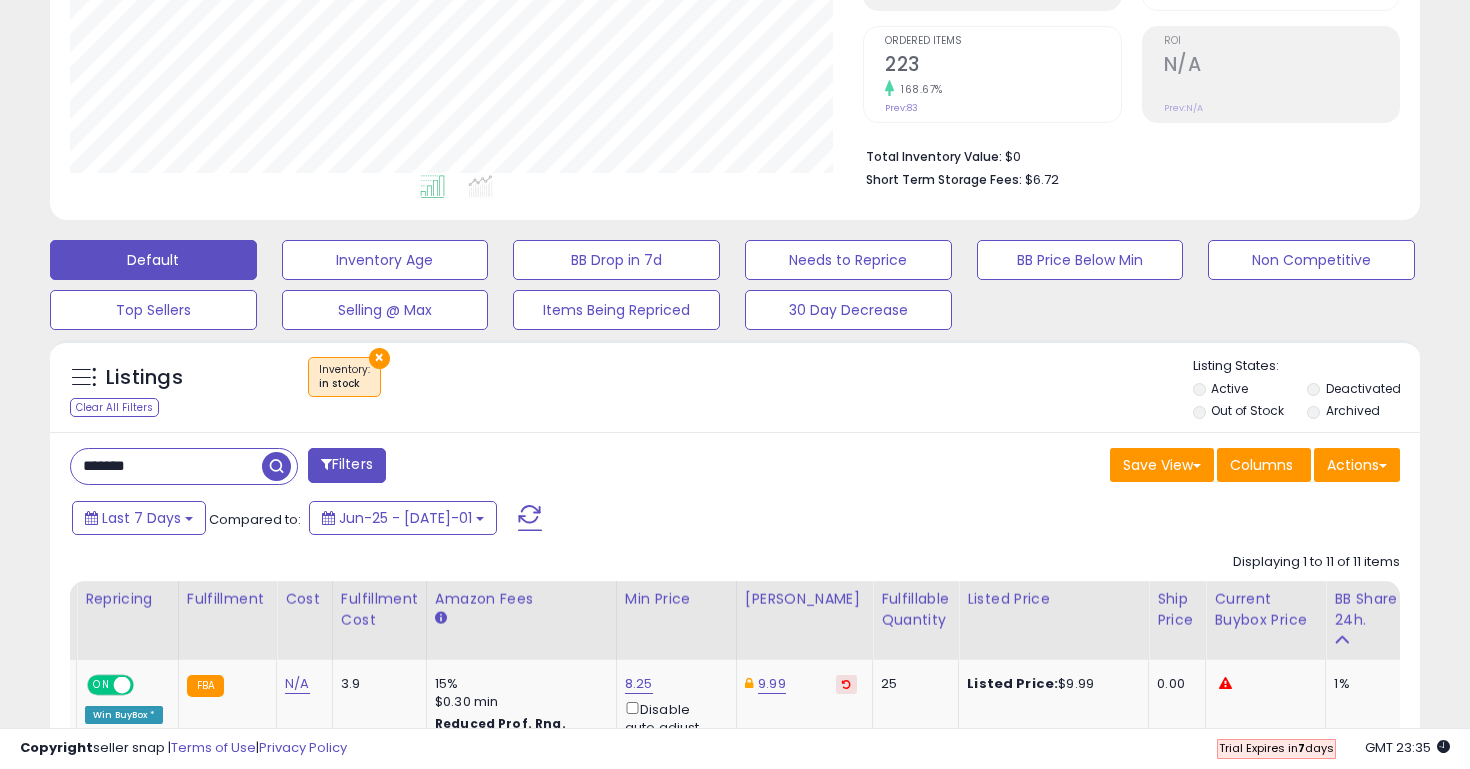 click on "*******" at bounding box center (166, 466) 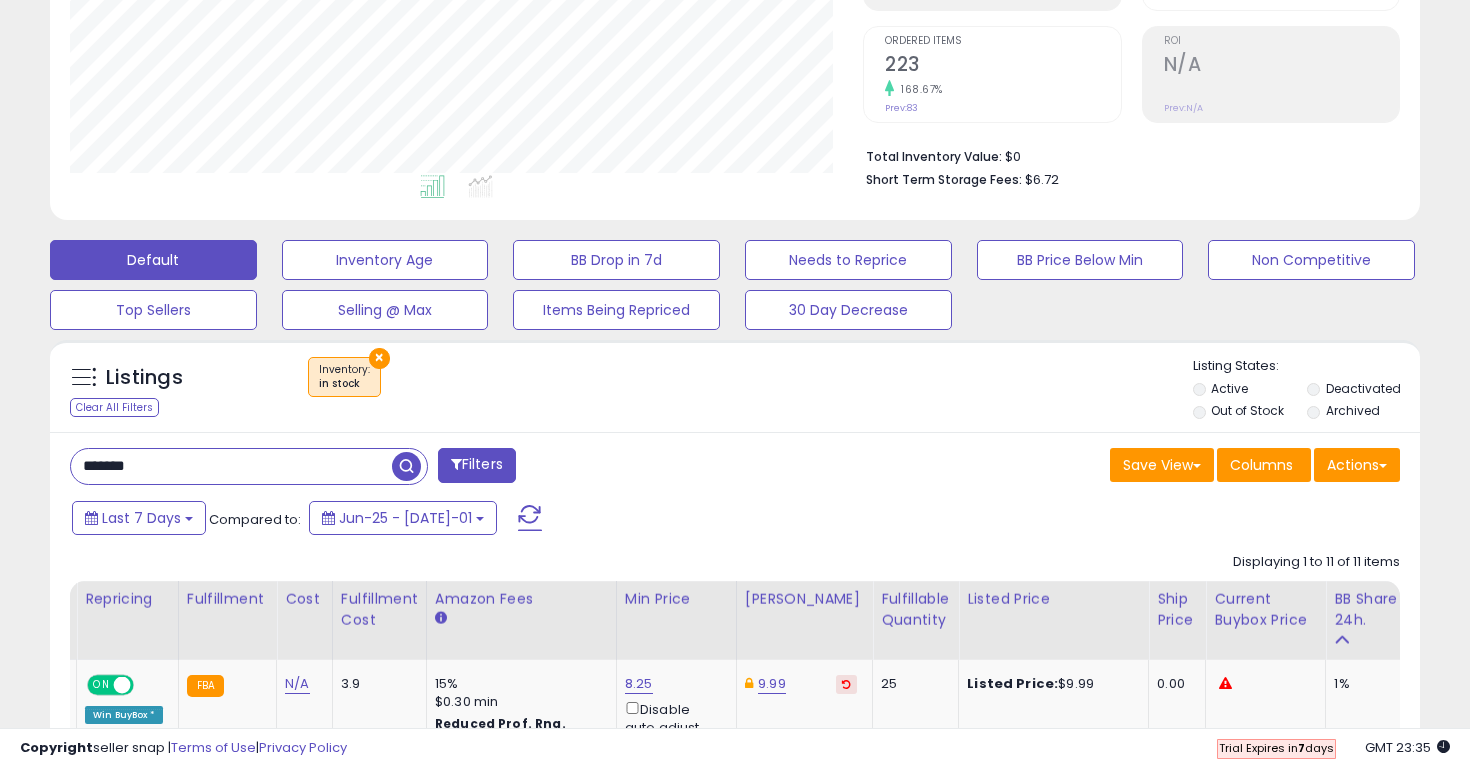 click on "*******" at bounding box center (231, 466) 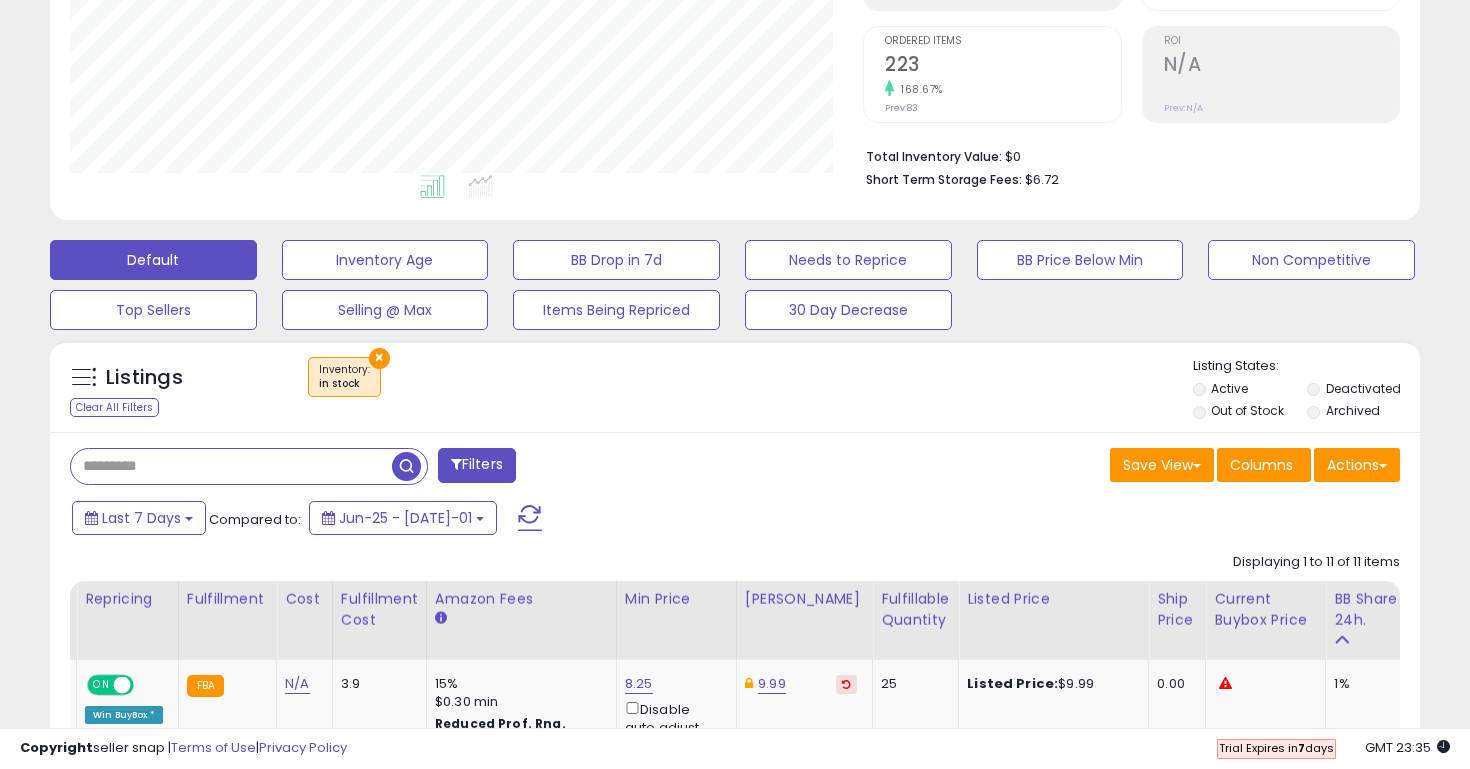 type 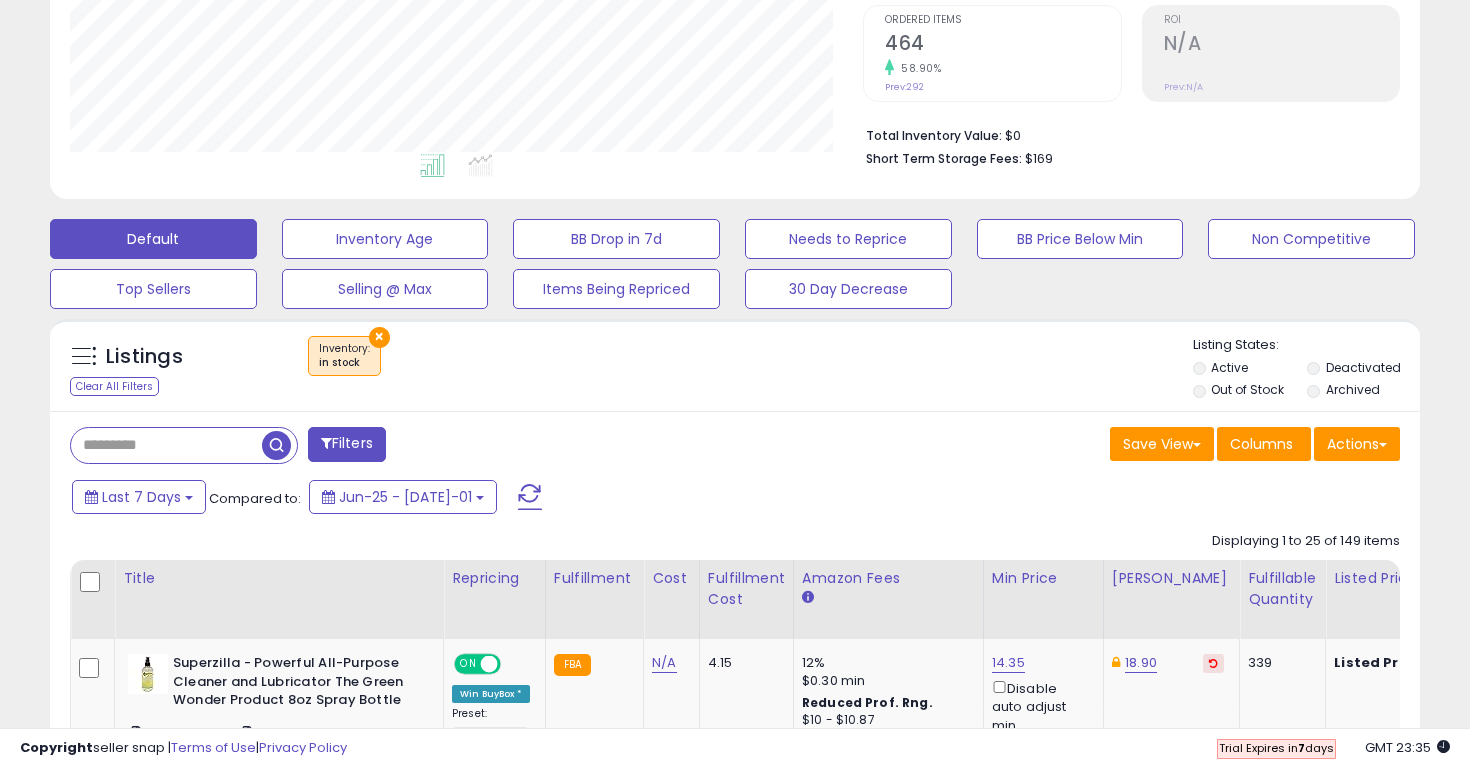 click on "Filters" at bounding box center (347, 444) 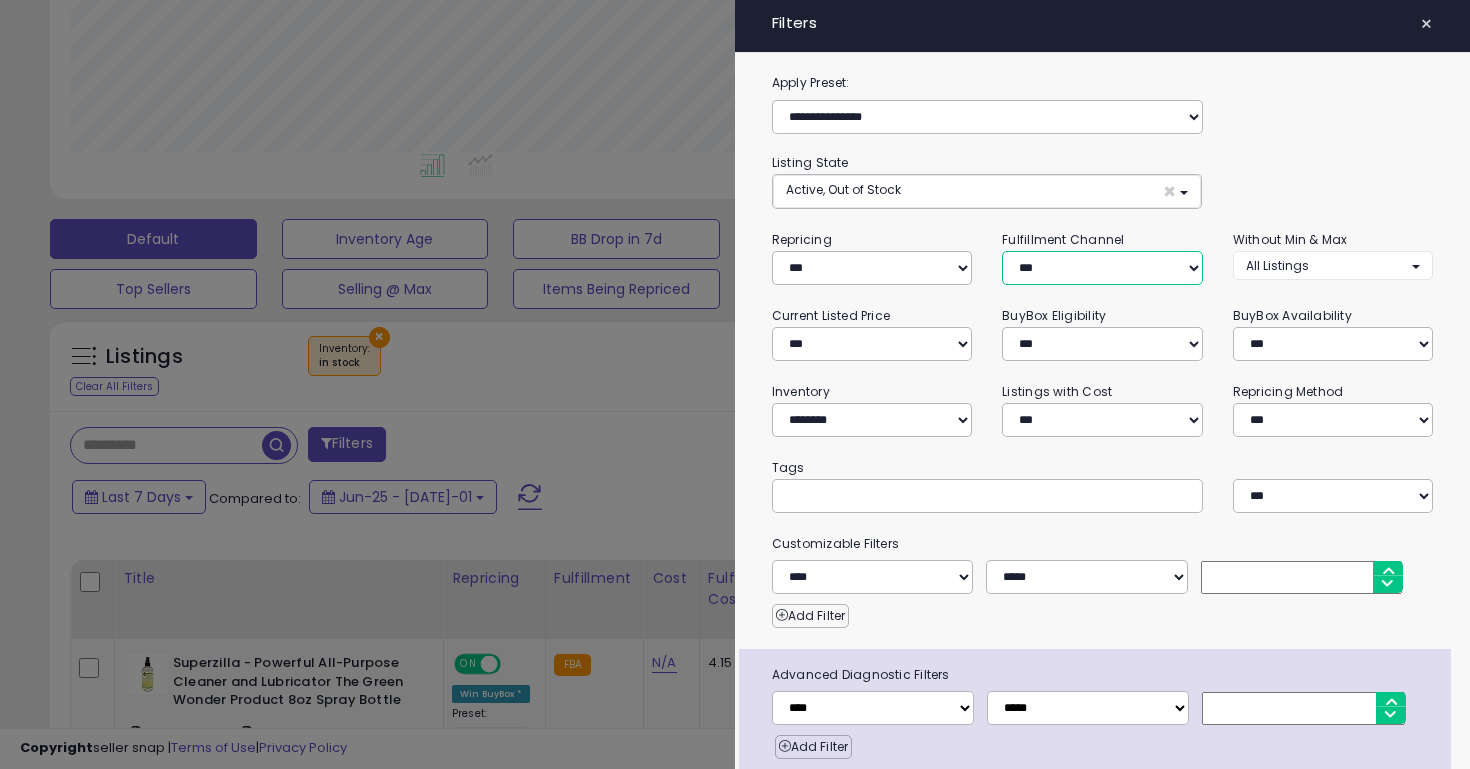 click on "***
***
***
***" at bounding box center [1102, 268] 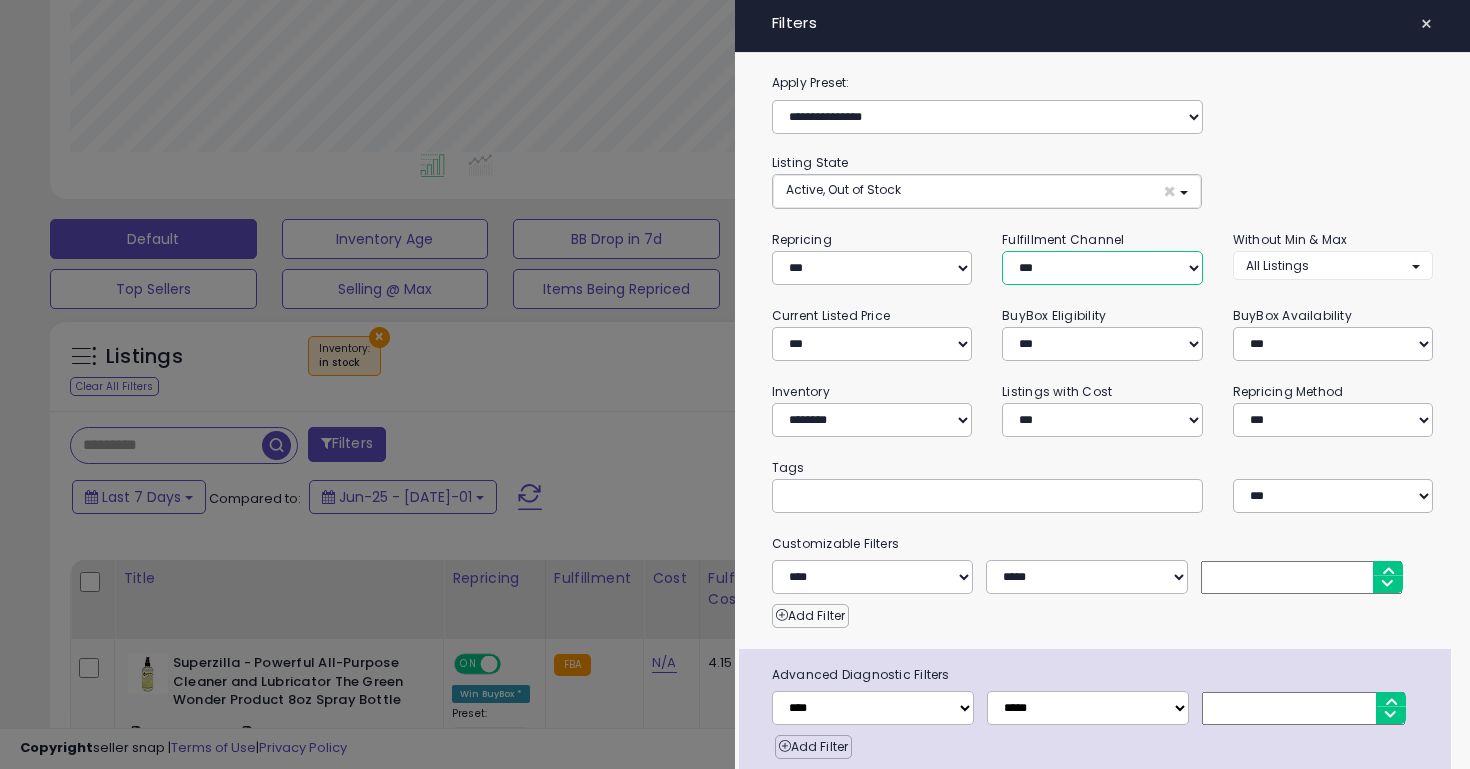 select on "***" 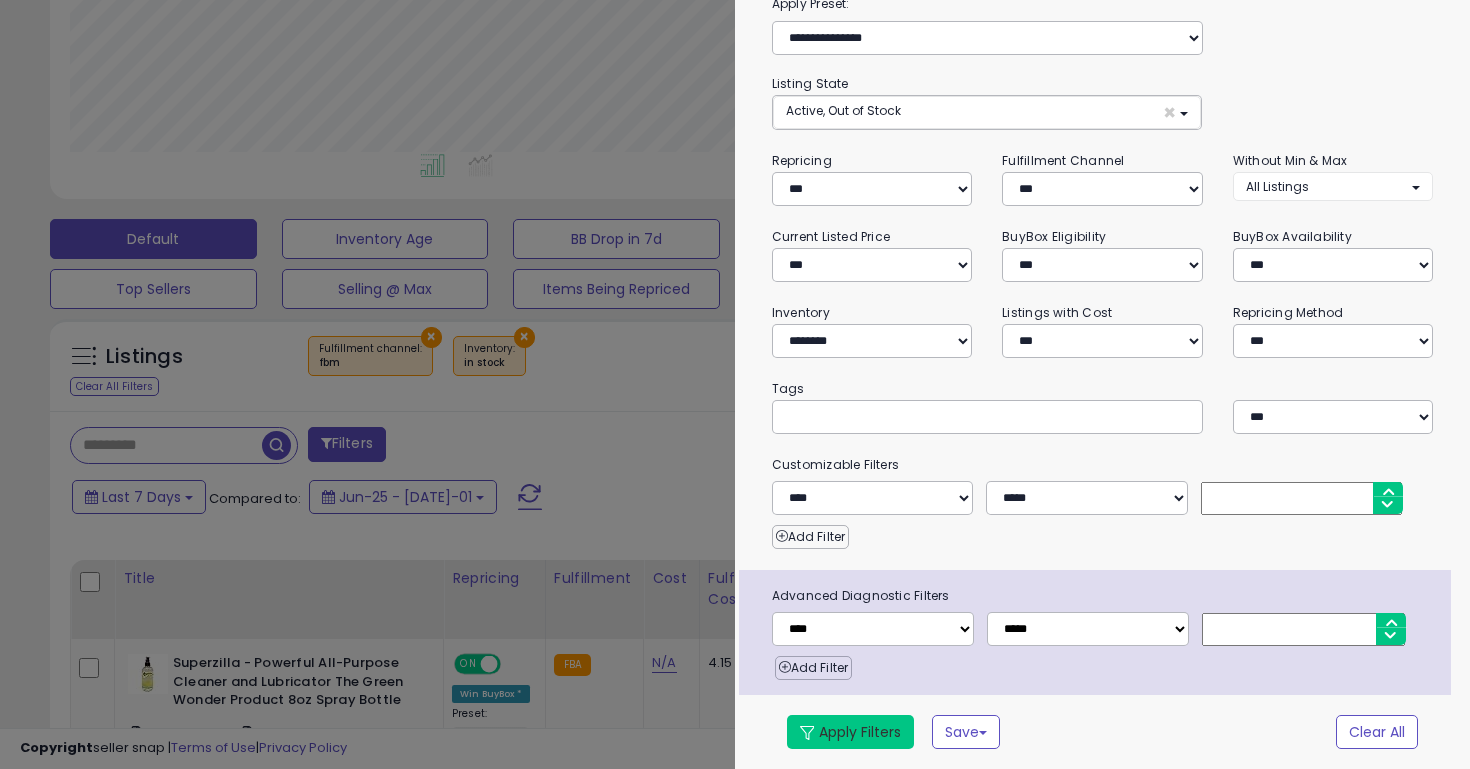 click on "Apply Filters" at bounding box center (850, 732) 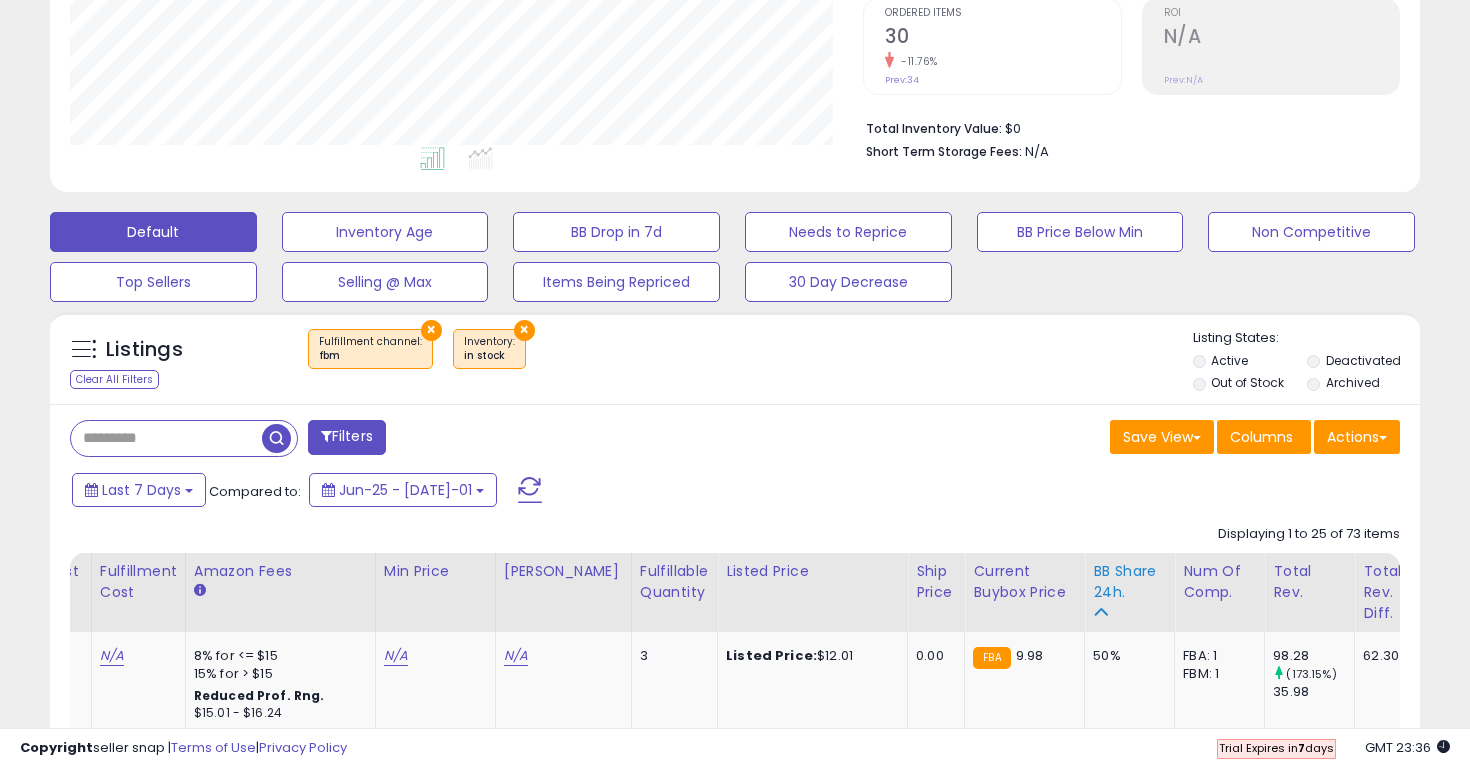 click on "BB Share 24h." at bounding box center (1129, 582) 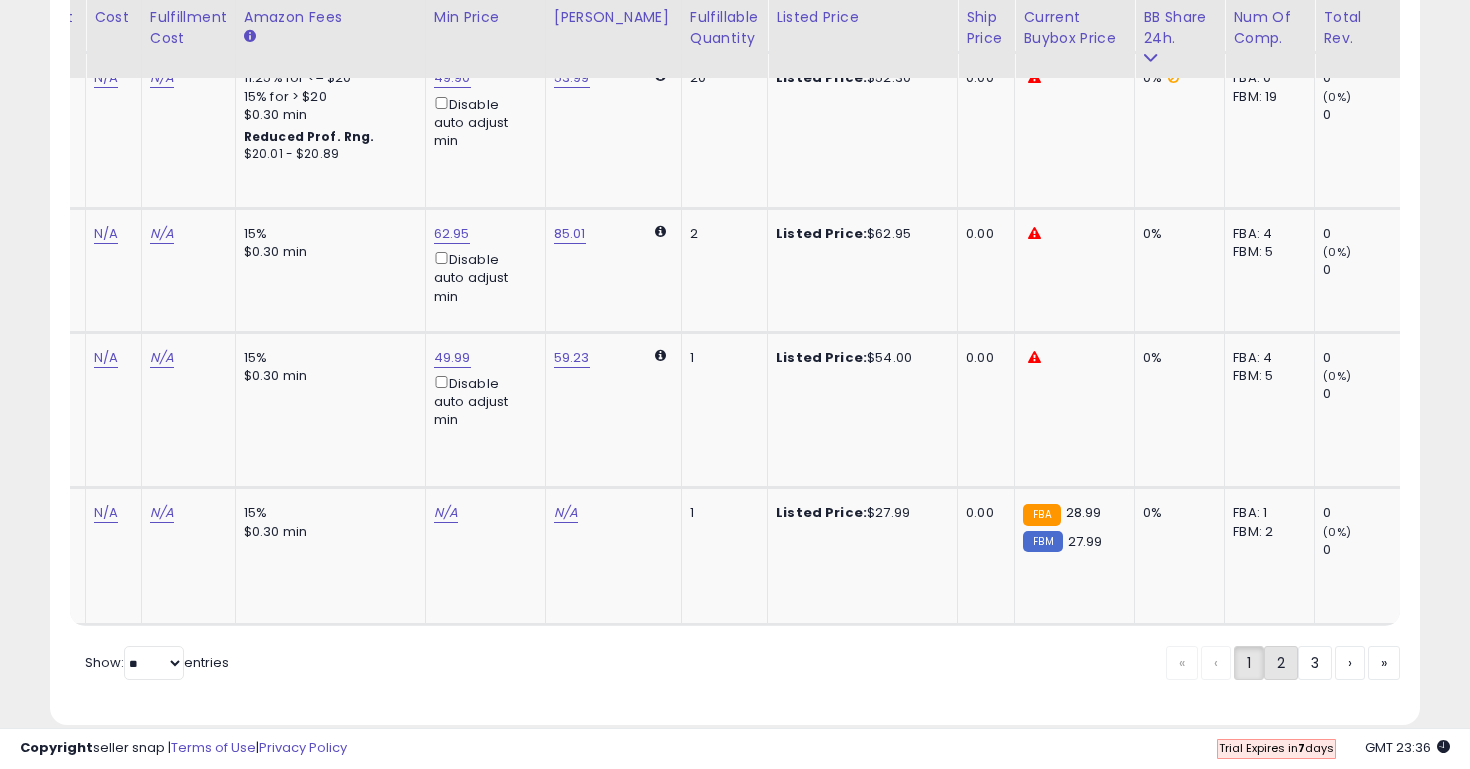 click on "2" 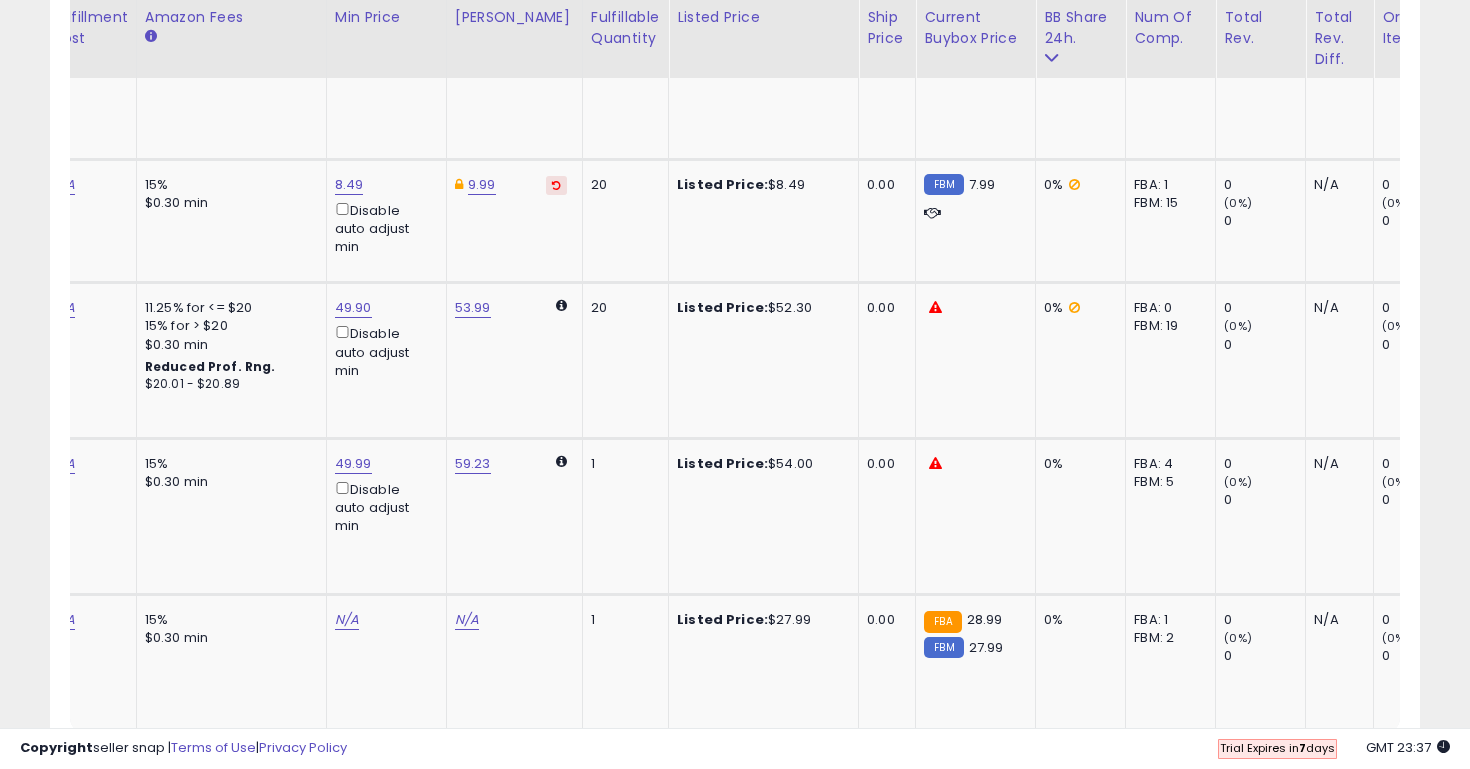 click on "«" at bounding box center [1182, 770] 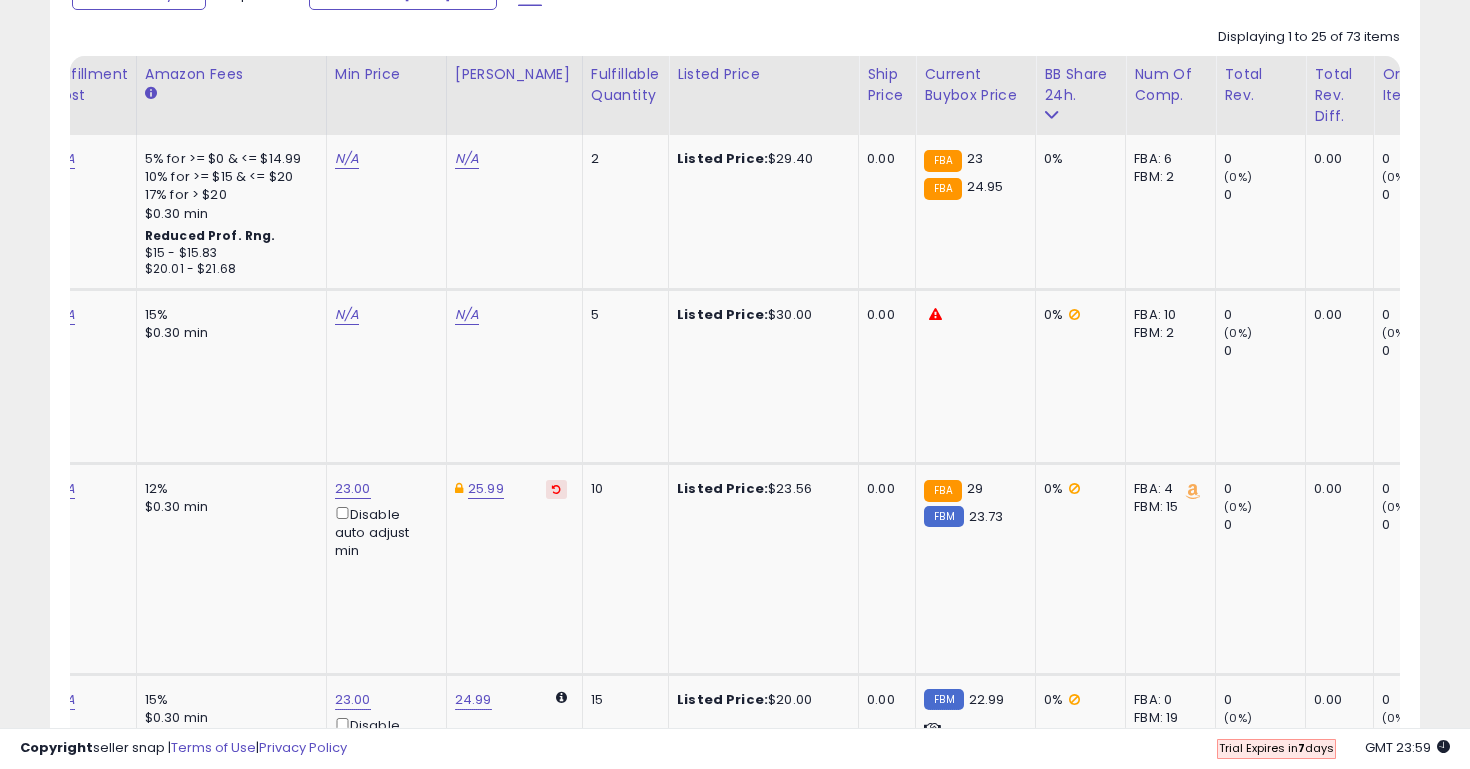 scroll, scrollTop: 923, scrollLeft: 0, axis: vertical 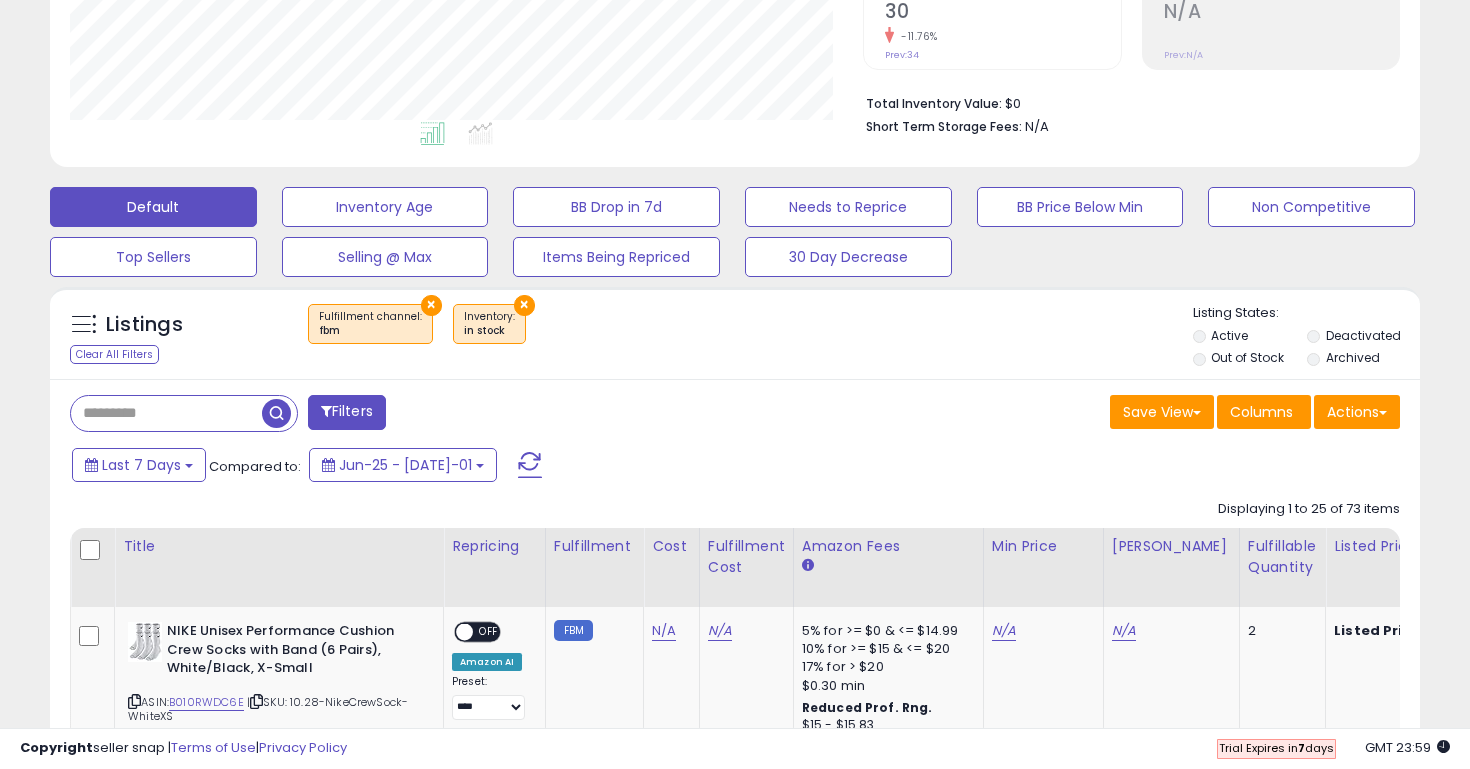 click on "×" at bounding box center [431, 305] 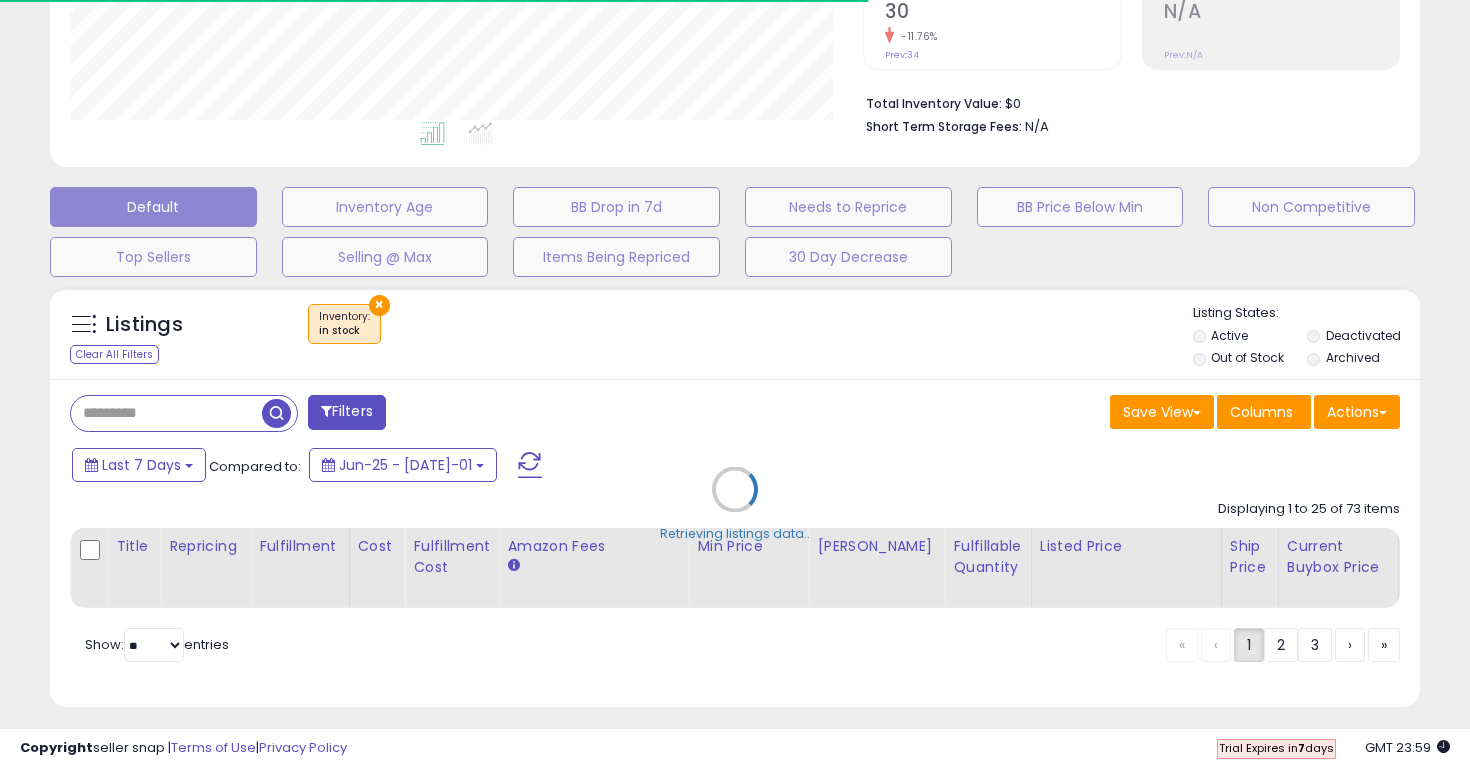 click on "Retrieving listings data.." at bounding box center (735, 504) 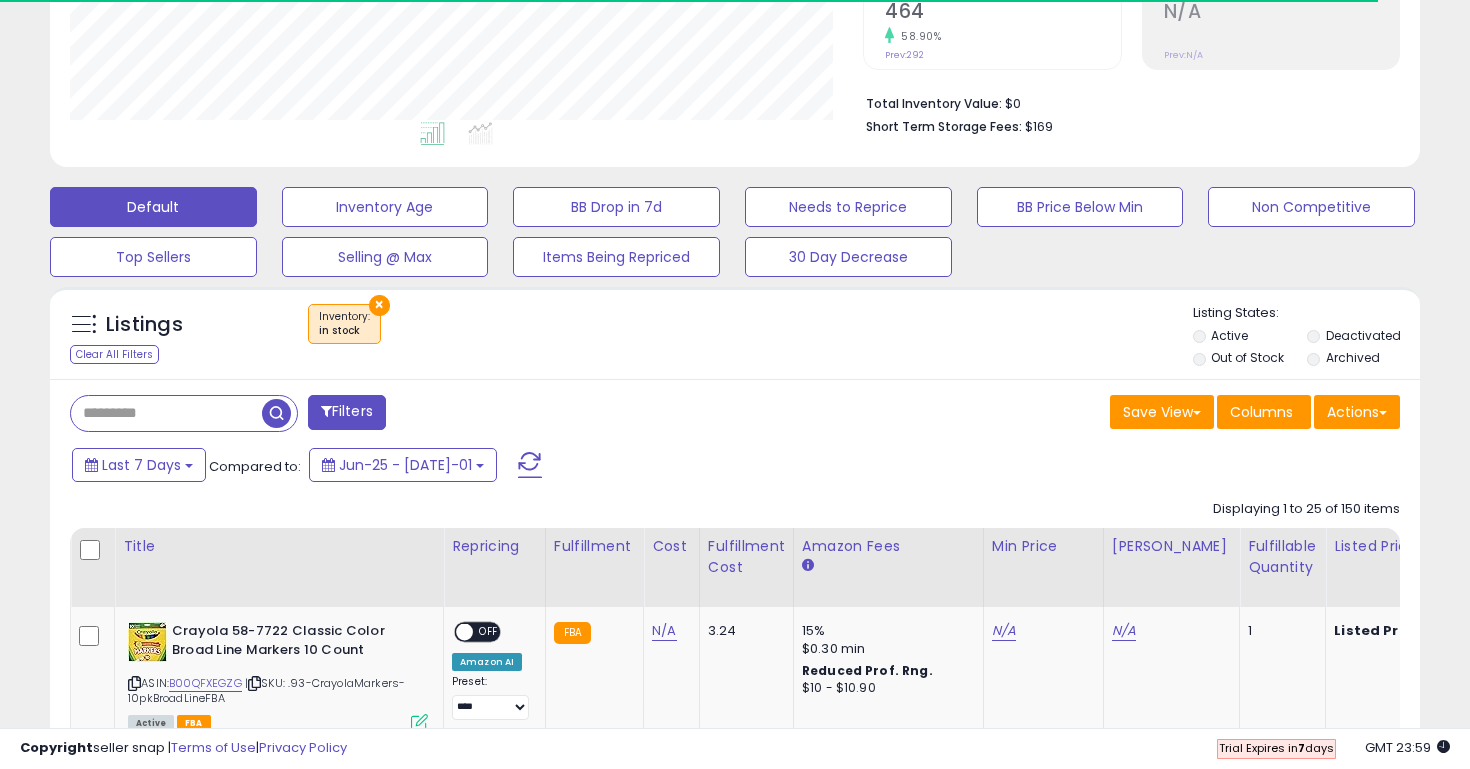 scroll, scrollTop: 999590, scrollLeft: 999206, axis: both 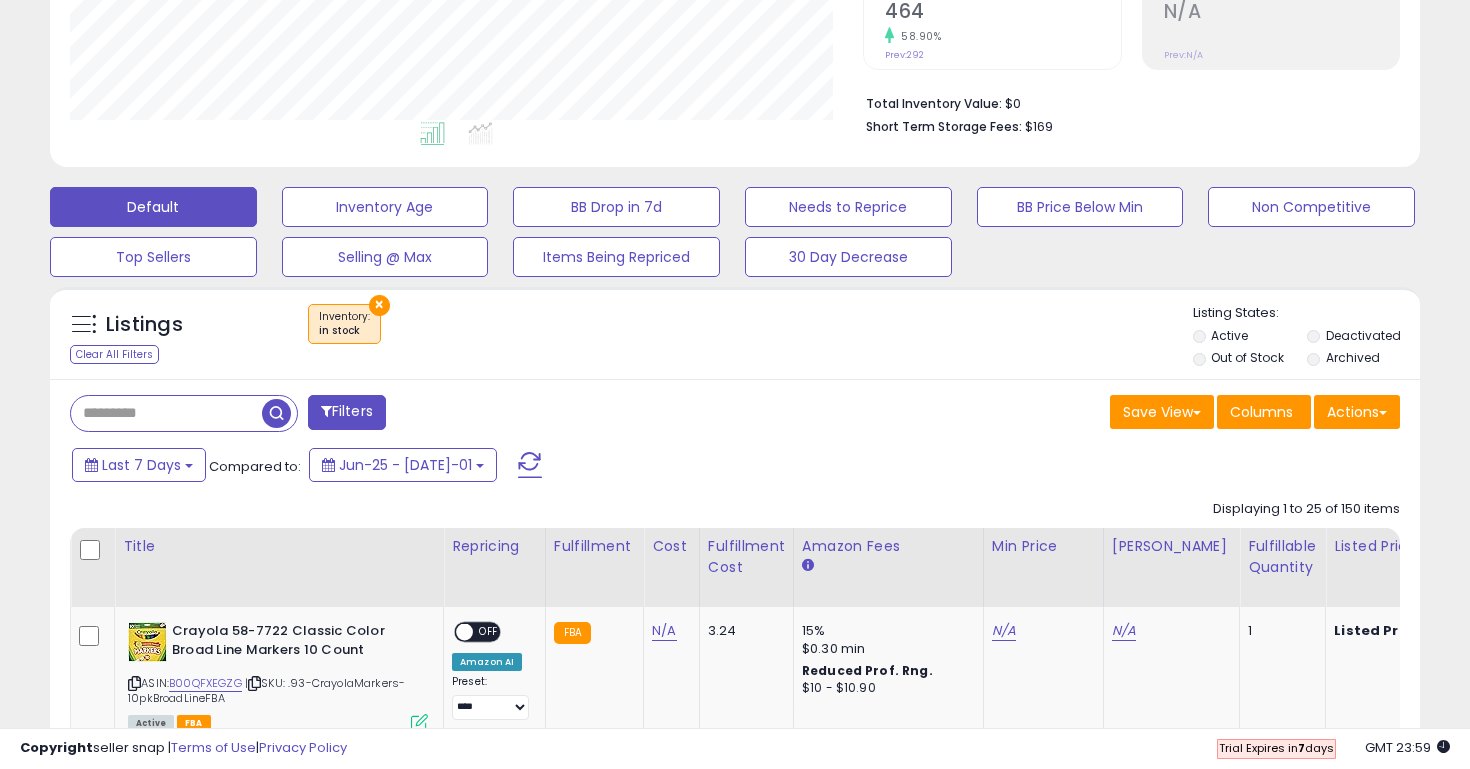 click on "×" at bounding box center [379, 305] 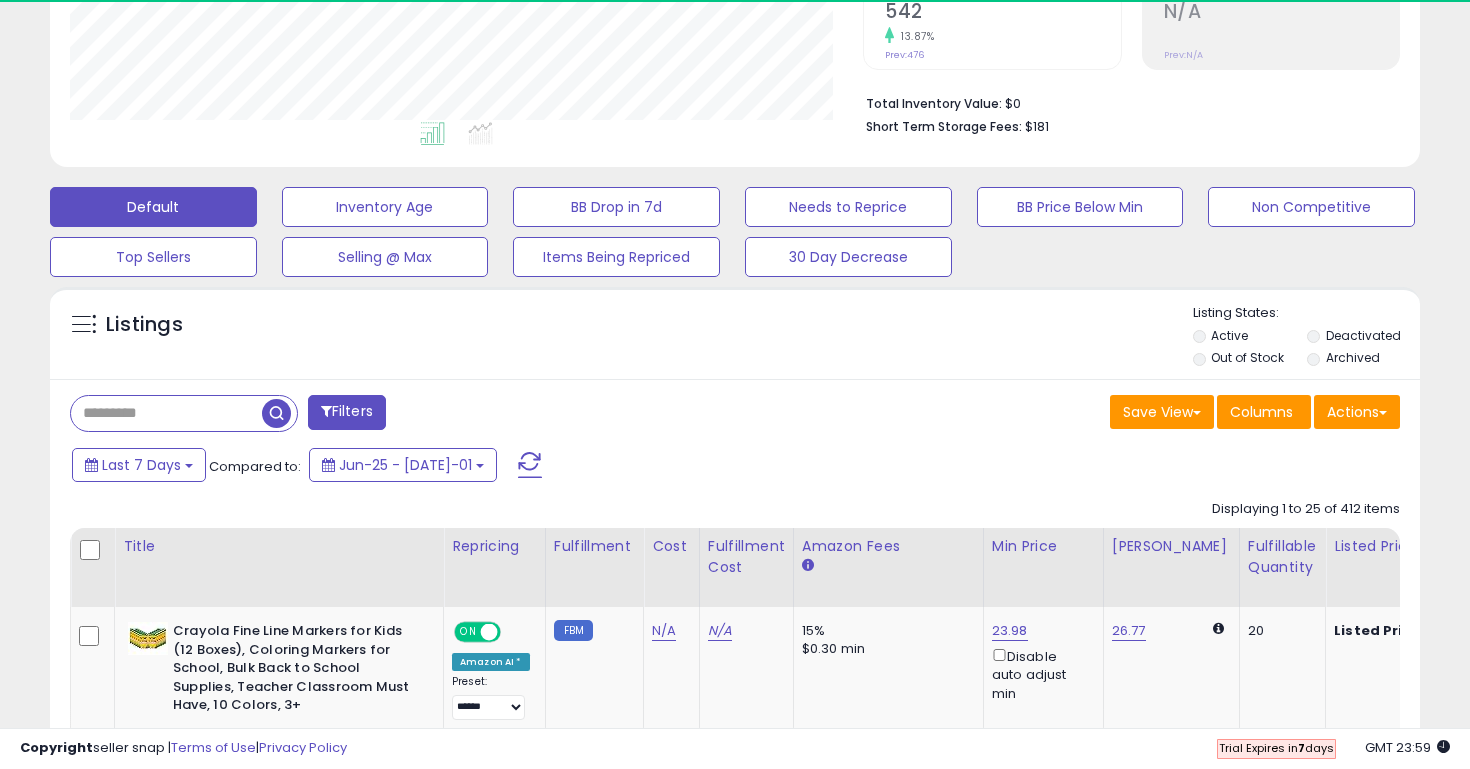 scroll, scrollTop: 999590, scrollLeft: 999206, axis: both 